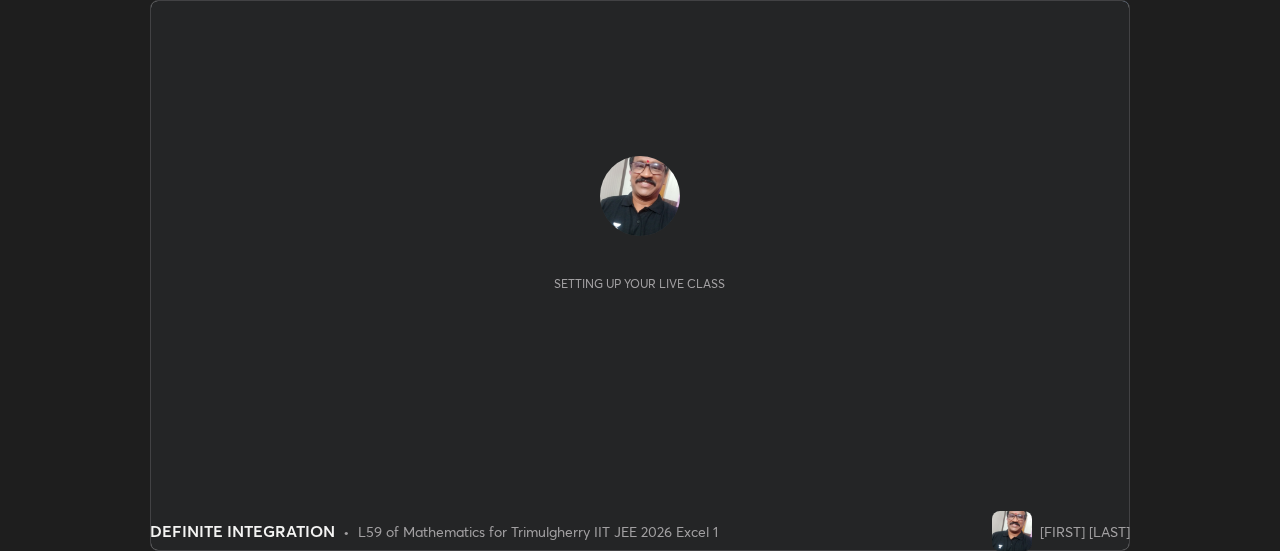 scroll, scrollTop: 0, scrollLeft: 0, axis: both 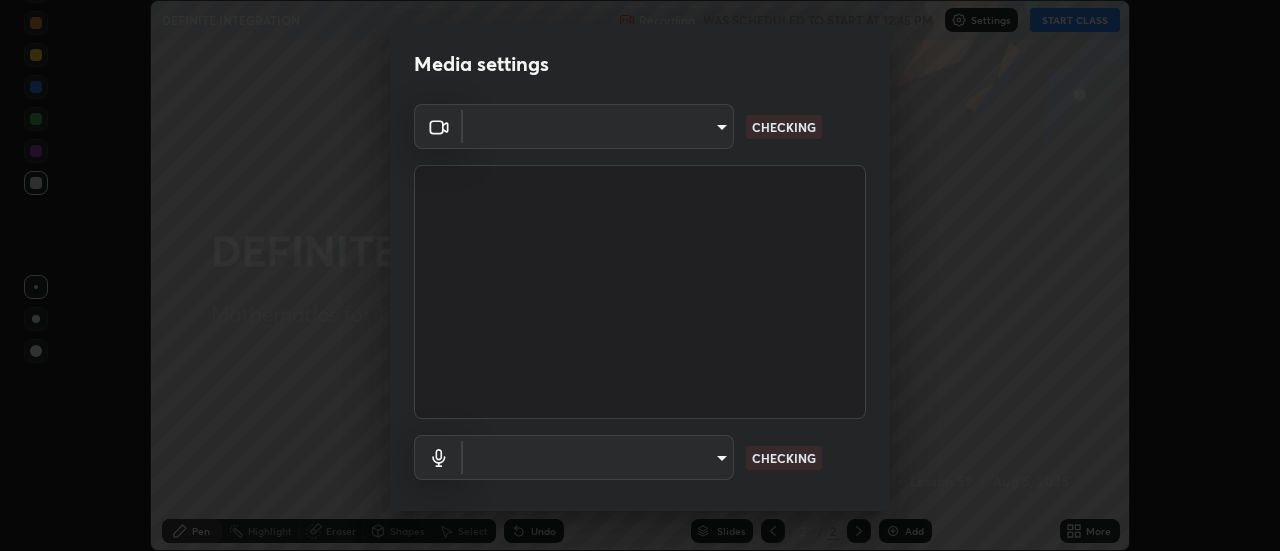 type on "c1743da8526a0aadeed10a62cbfcd2d4321df644c55b53bf1ad22bdce350b73d" 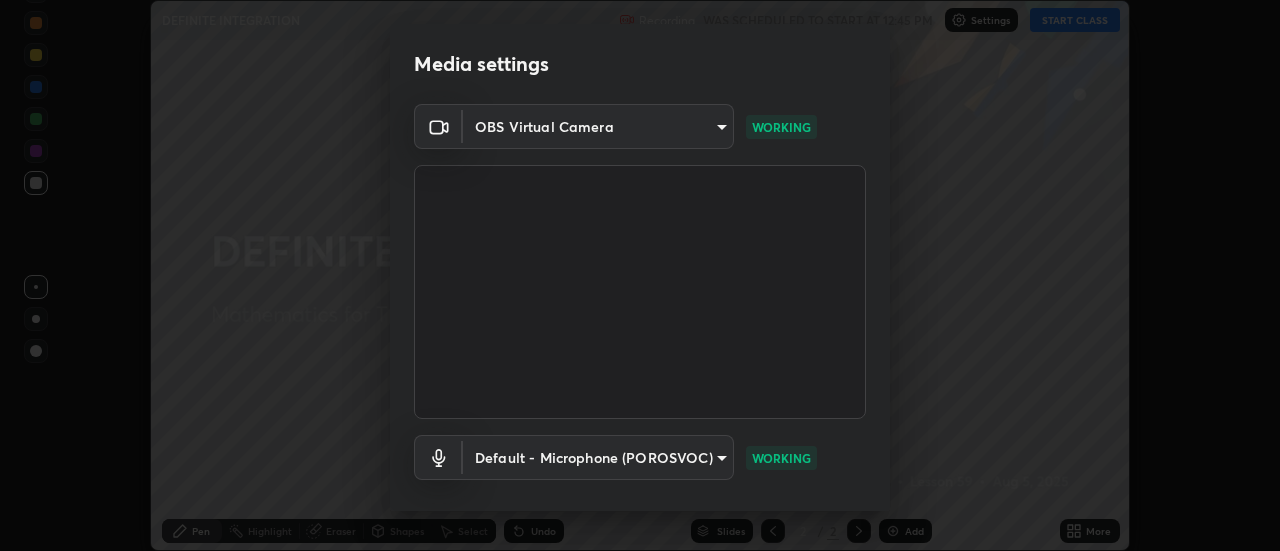 click on "WORKING" at bounding box center [781, 458] 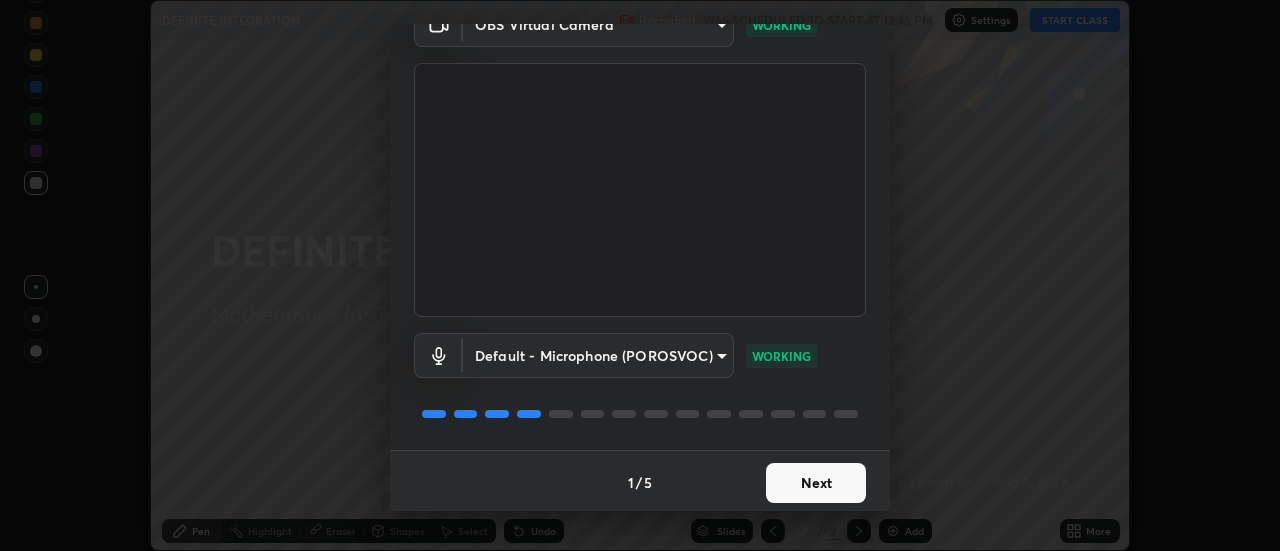 scroll, scrollTop: 105, scrollLeft: 0, axis: vertical 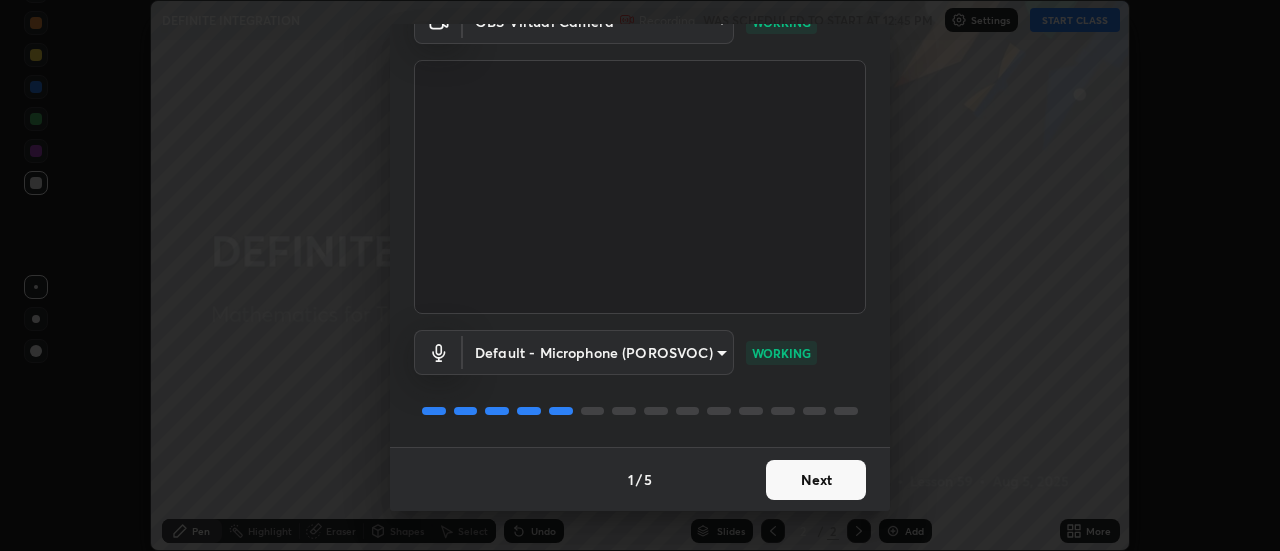 click on "Next" at bounding box center [816, 480] 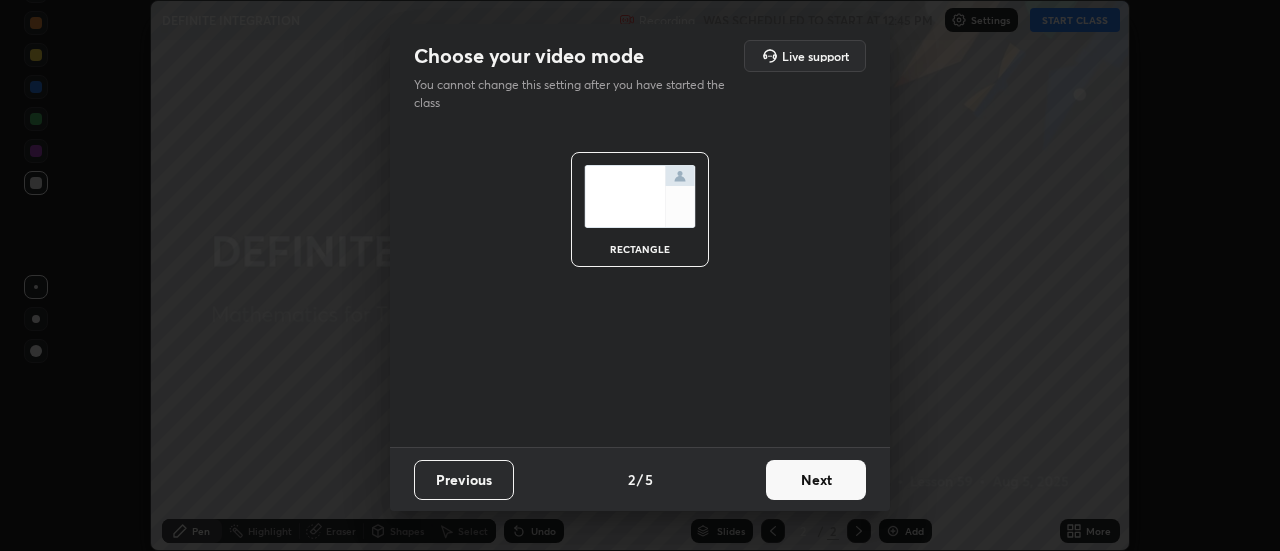 scroll, scrollTop: 0, scrollLeft: 0, axis: both 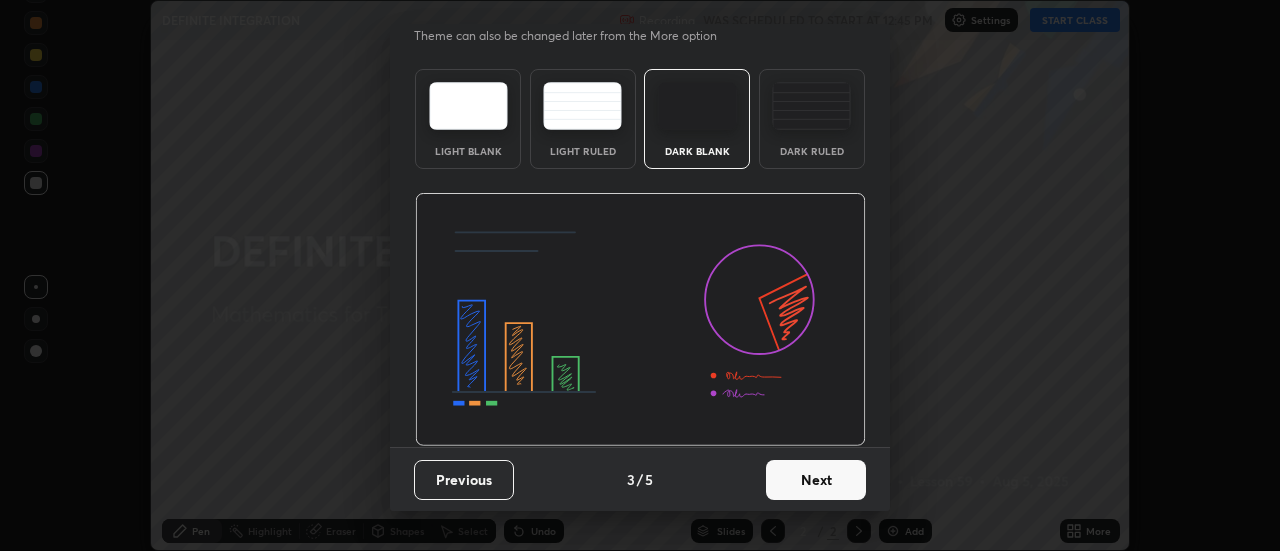 click on "Next" at bounding box center [816, 480] 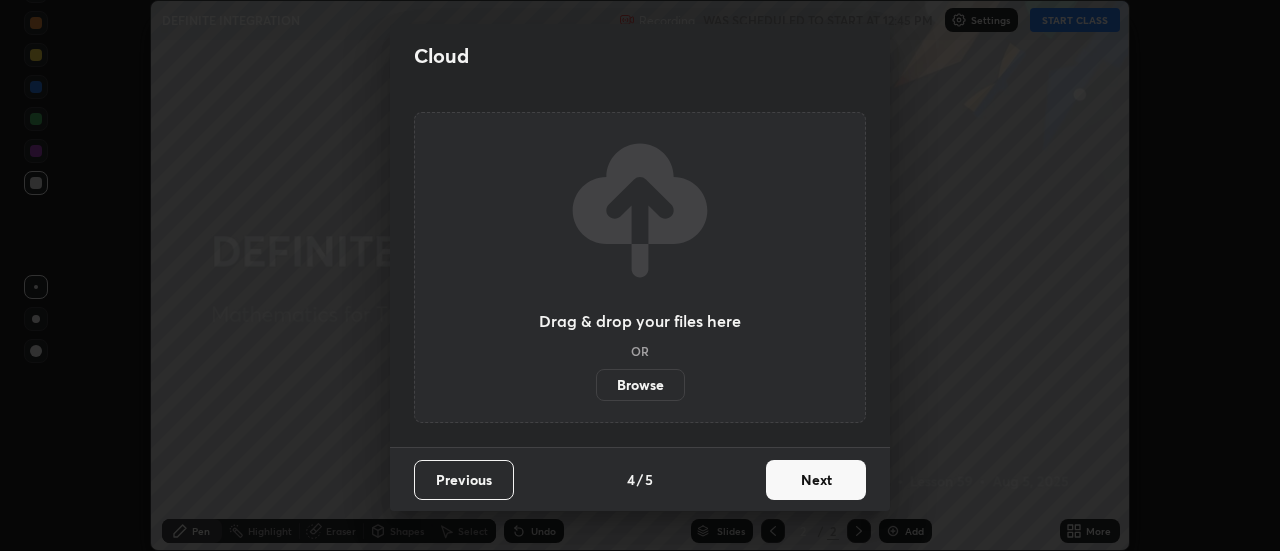 click on "Next" at bounding box center [816, 480] 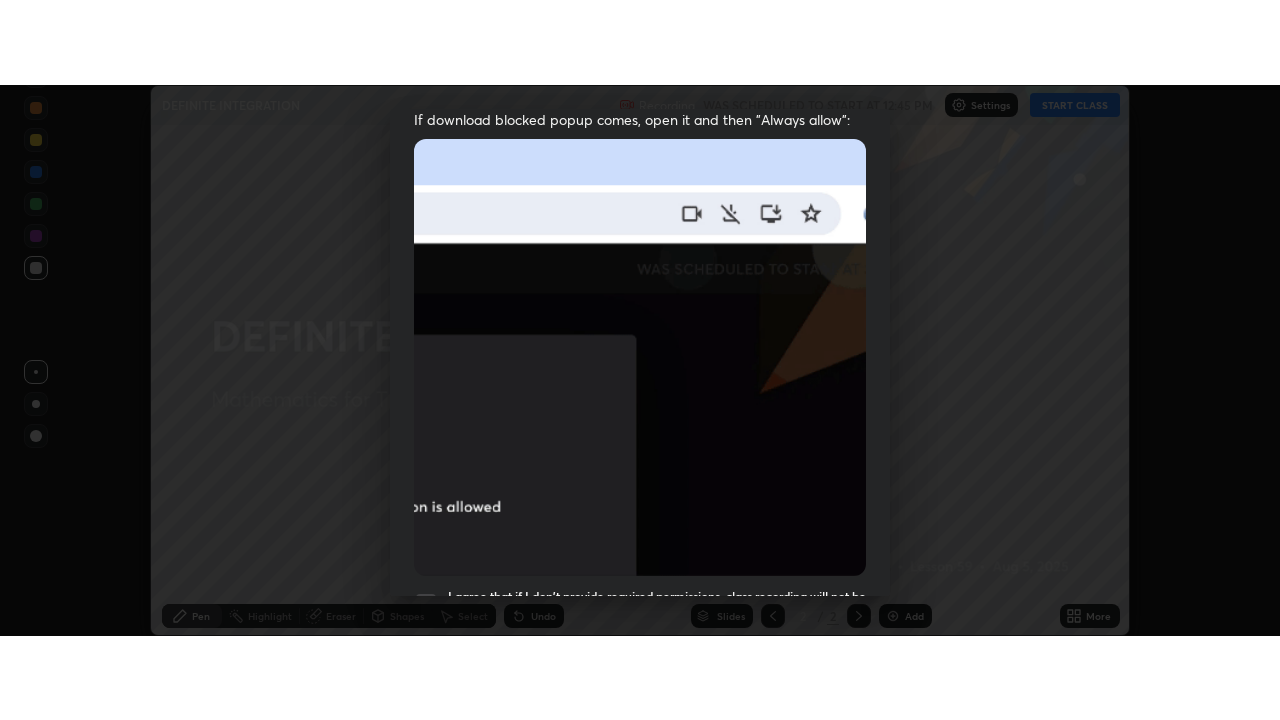 scroll, scrollTop: 513, scrollLeft: 0, axis: vertical 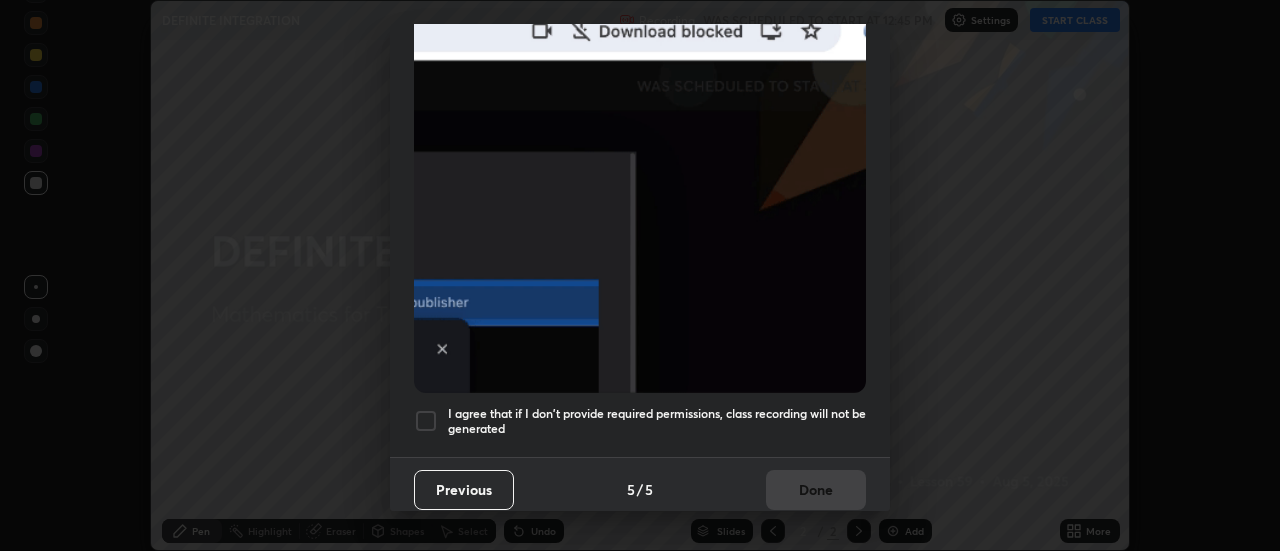 click at bounding box center [426, 421] 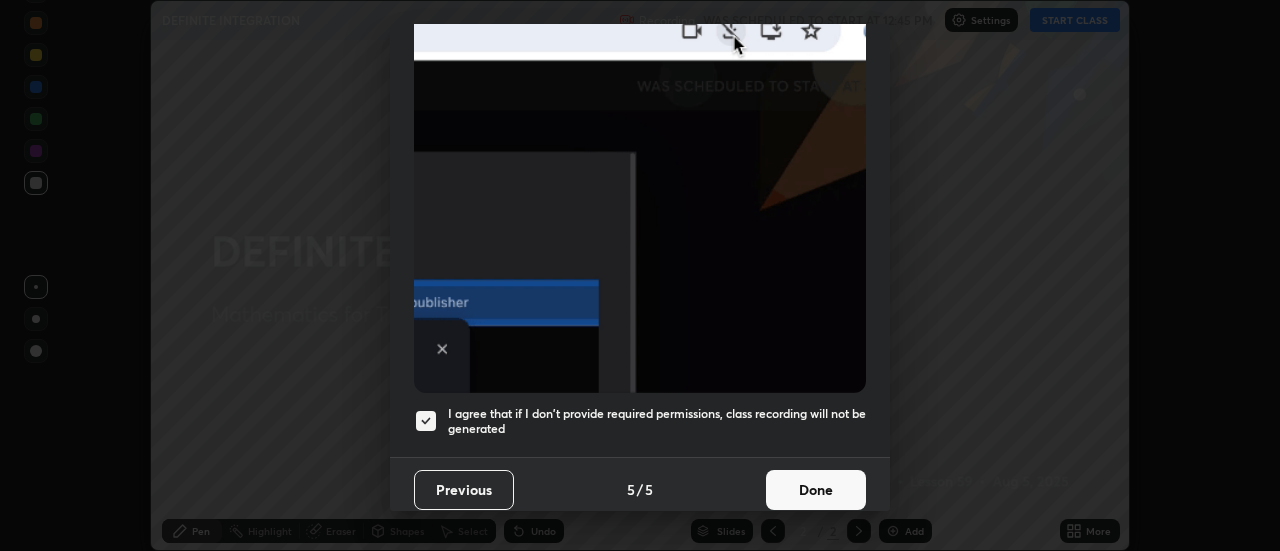 click on "Done" at bounding box center [816, 490] 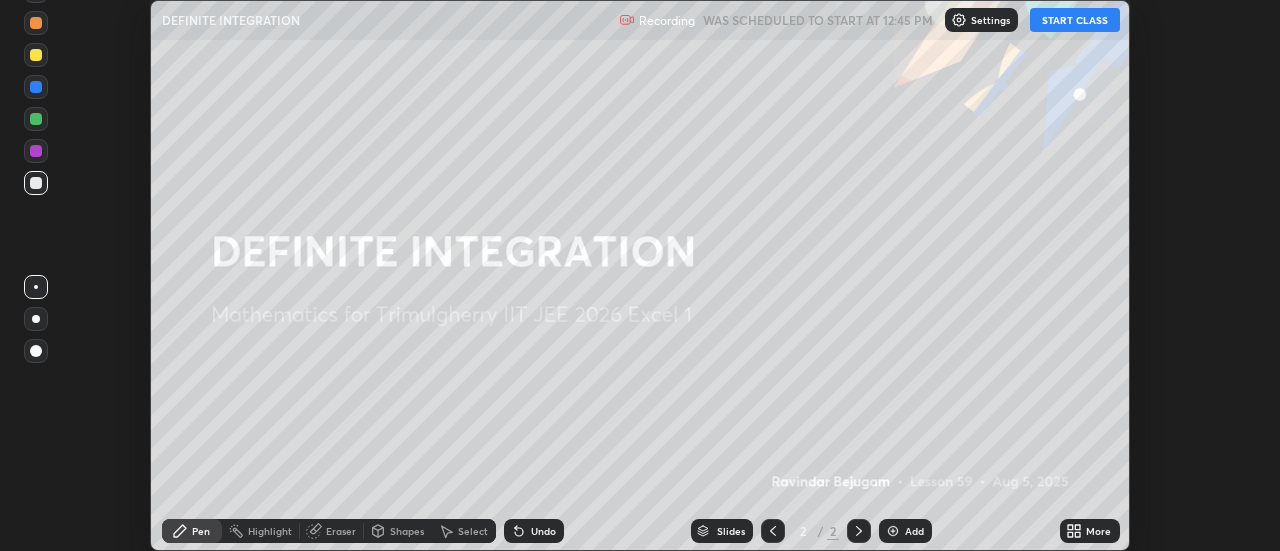 click on "START CLASS" at bounding box center [1075, 20] 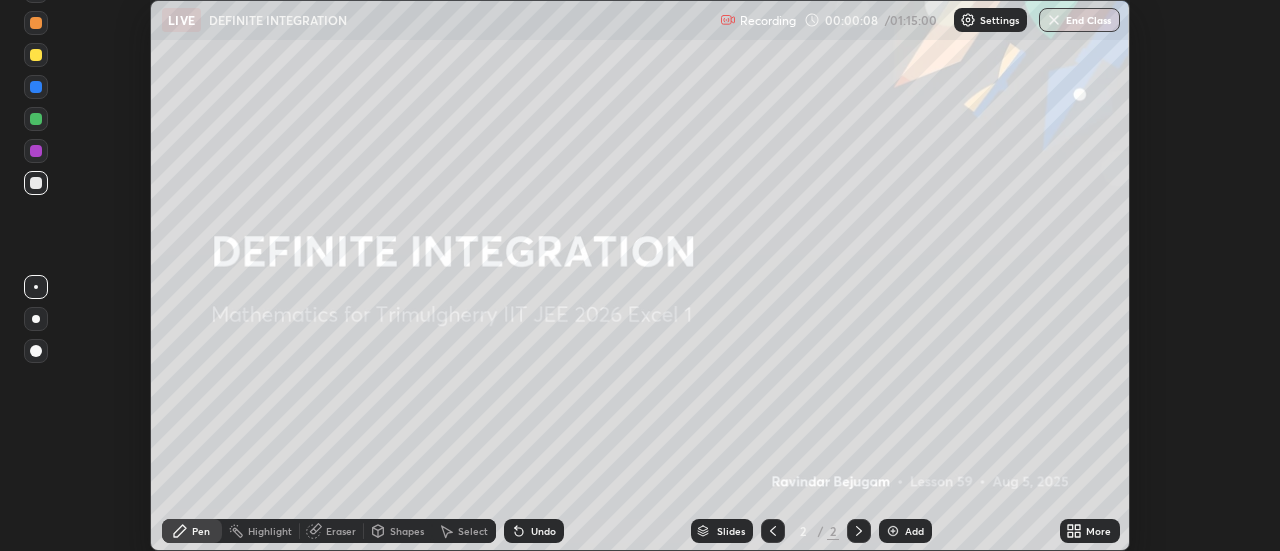 click 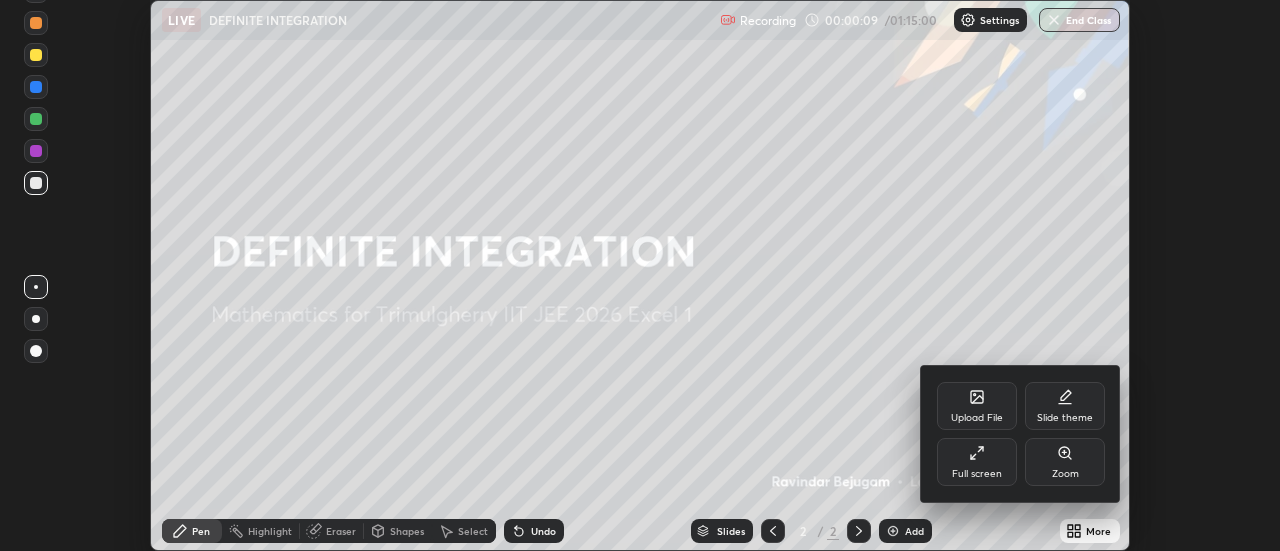 click on "Full screen" at bounding box center (977, 462) 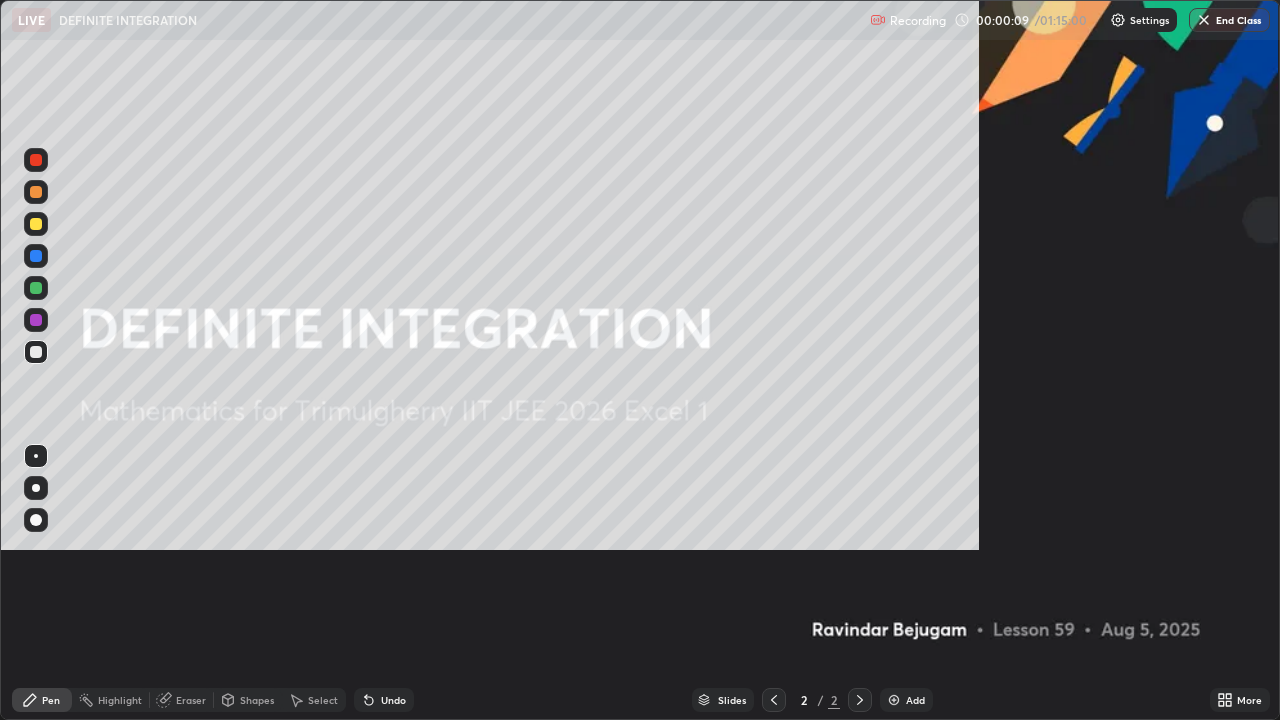 scroll, scrollTop: 99280, scrollLeft: 98720, axis: both 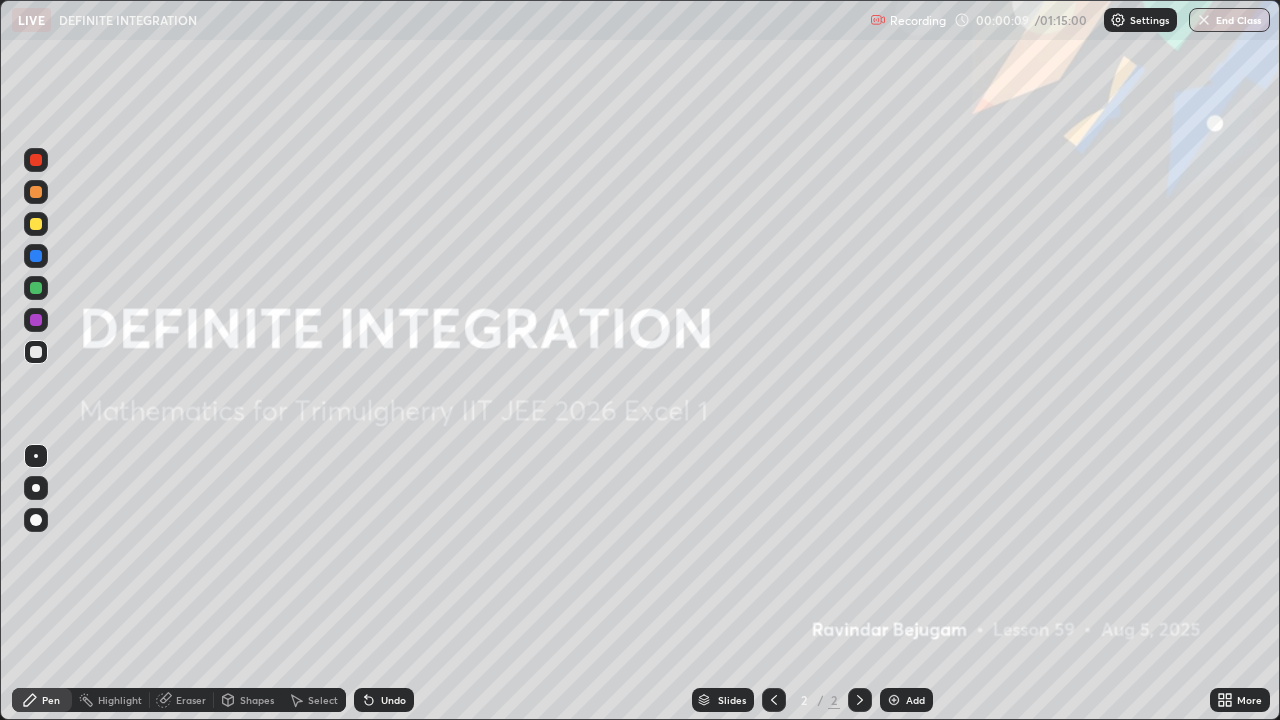 click on "Add" at bounding box center [915, 700] 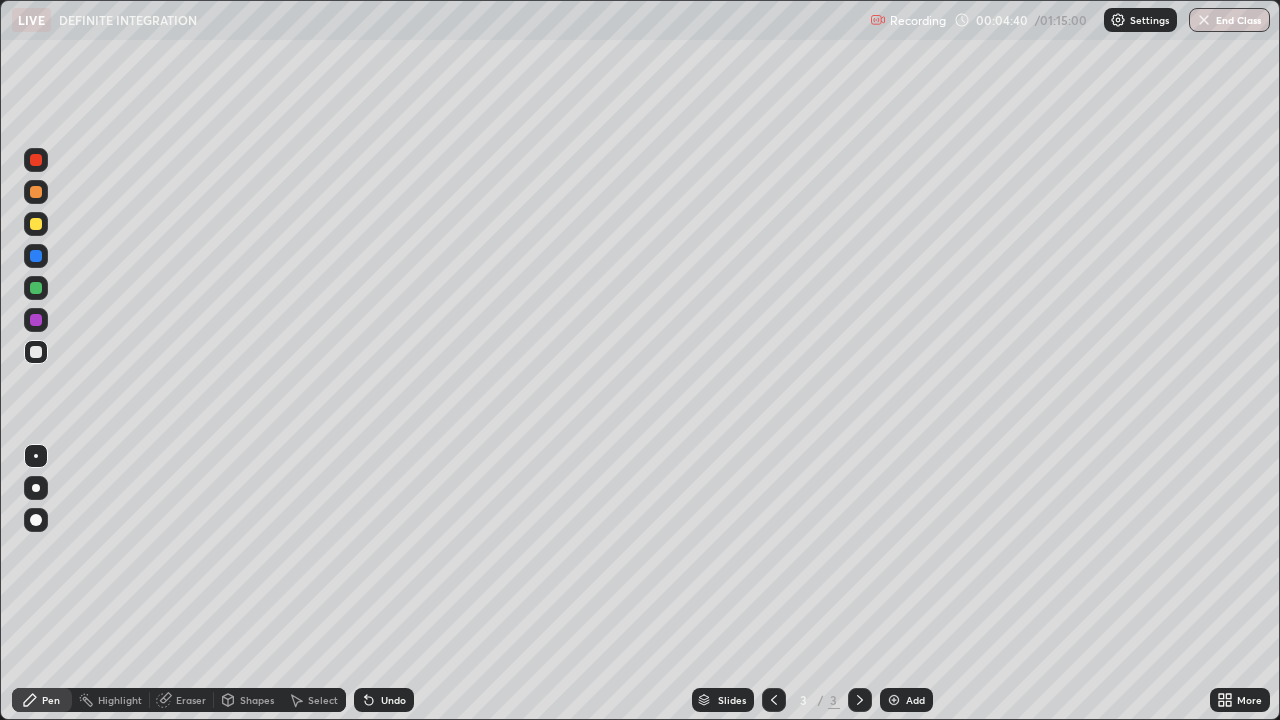 click at bounding box center (36, 320) 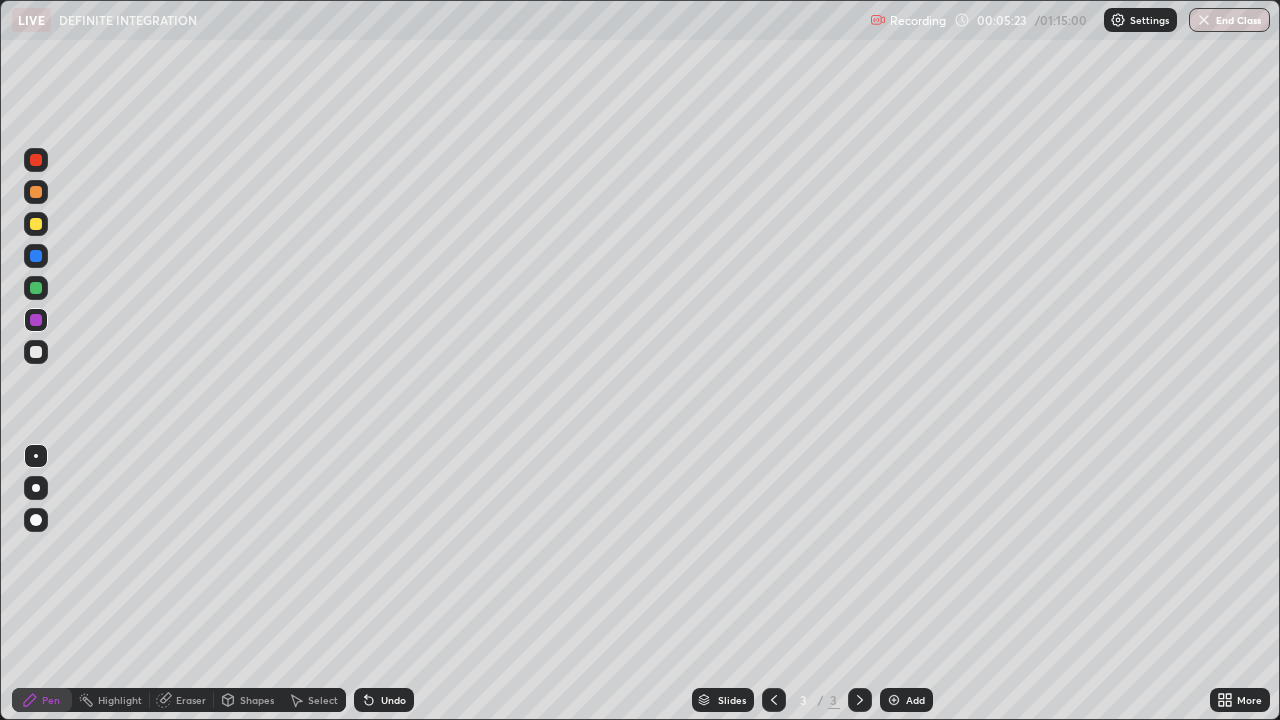 click at bounding box center [36, 352] 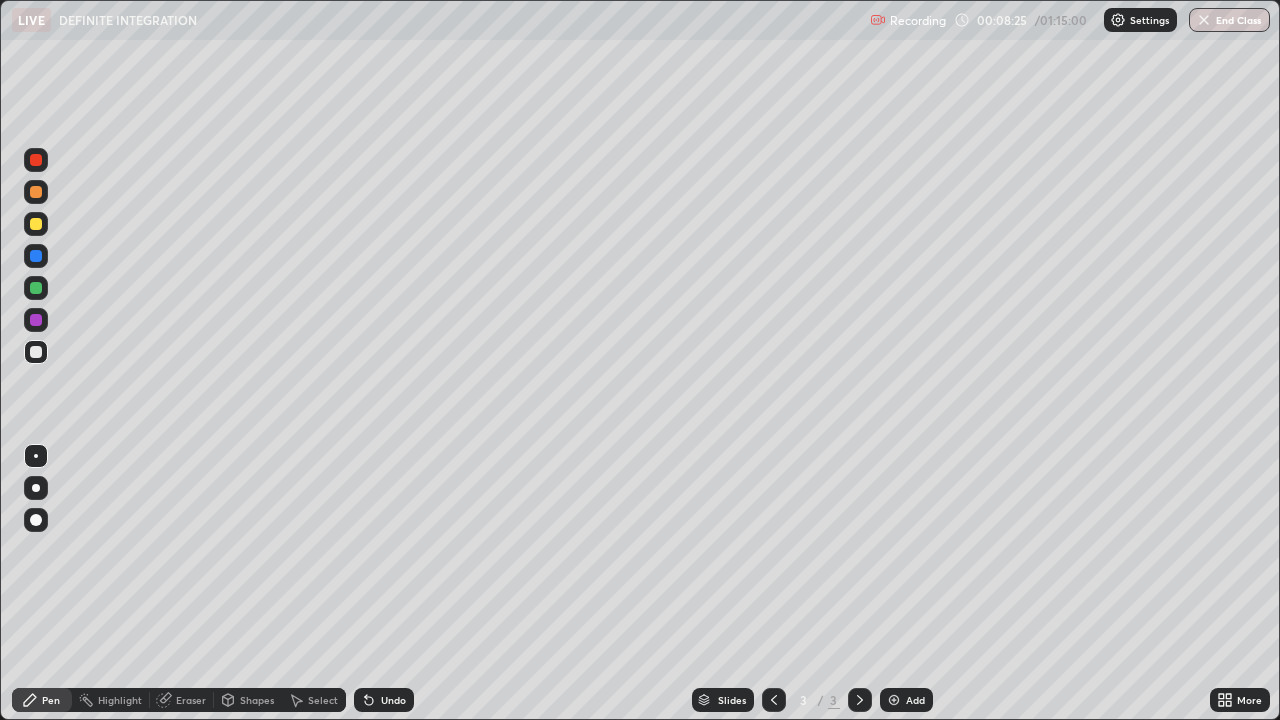 click at bounding box center (36, 256) 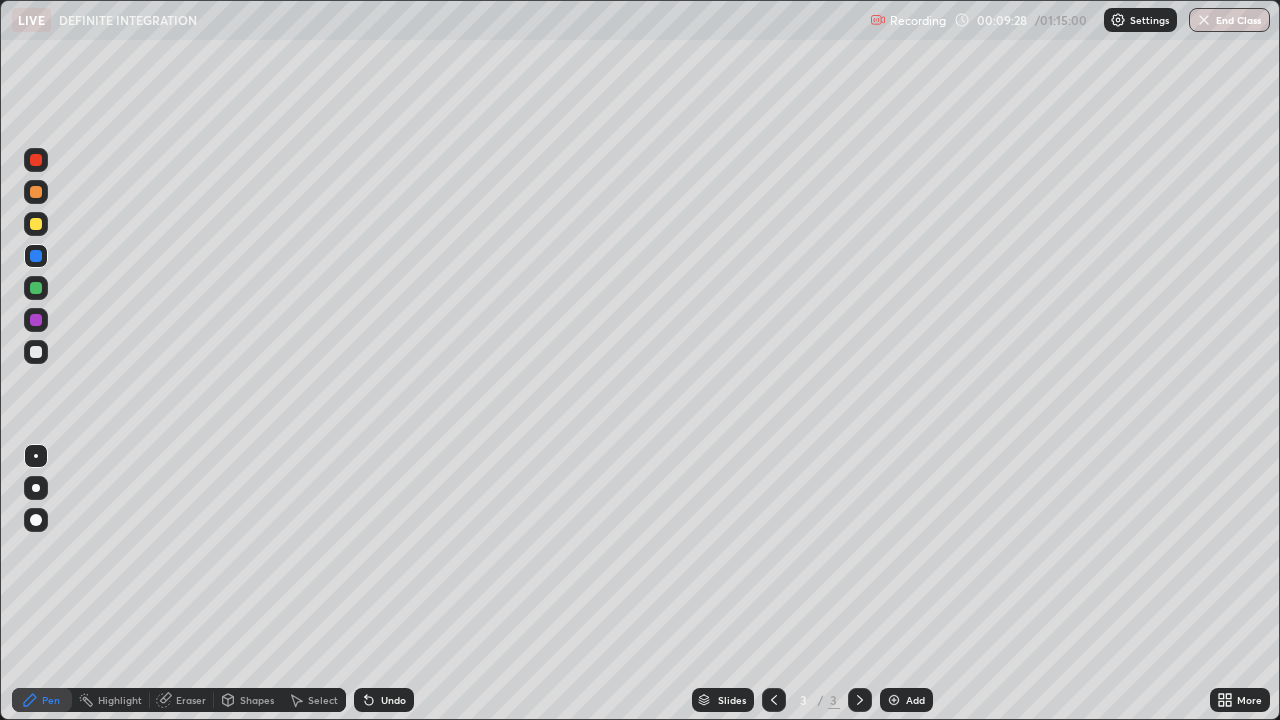 click at bounding box center (894, 700) 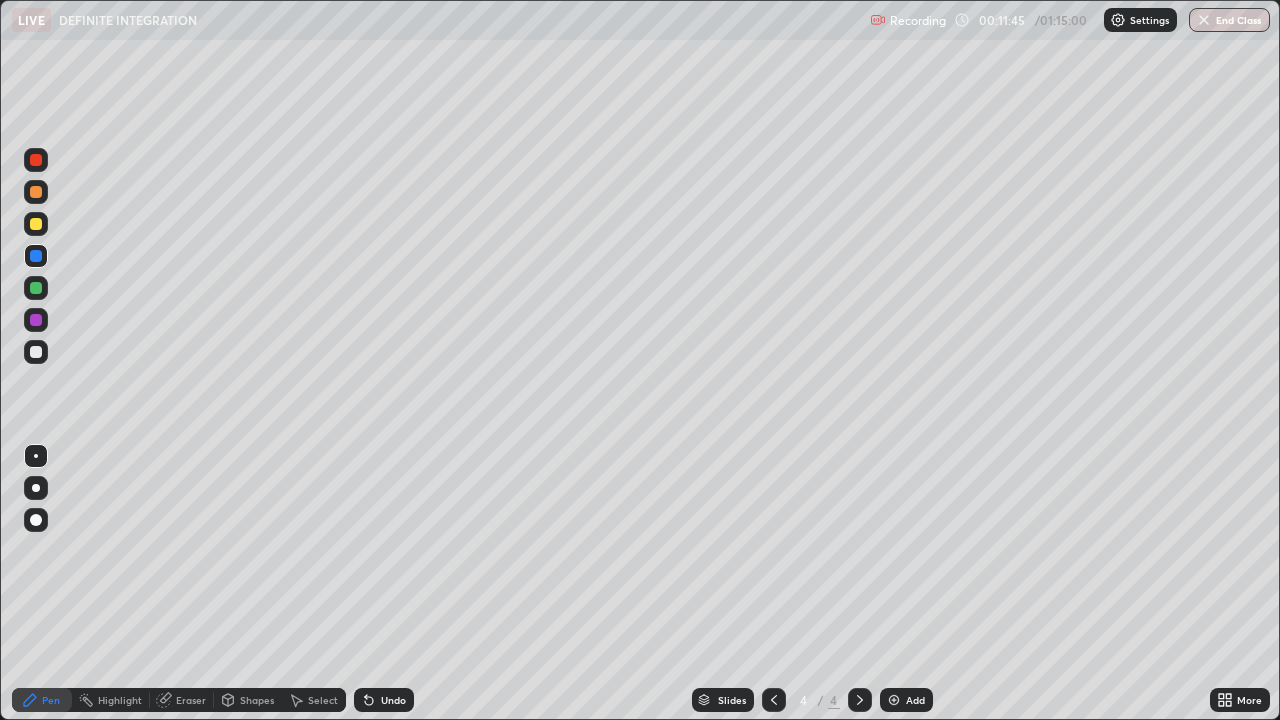 click at bounding box center [36, 320] 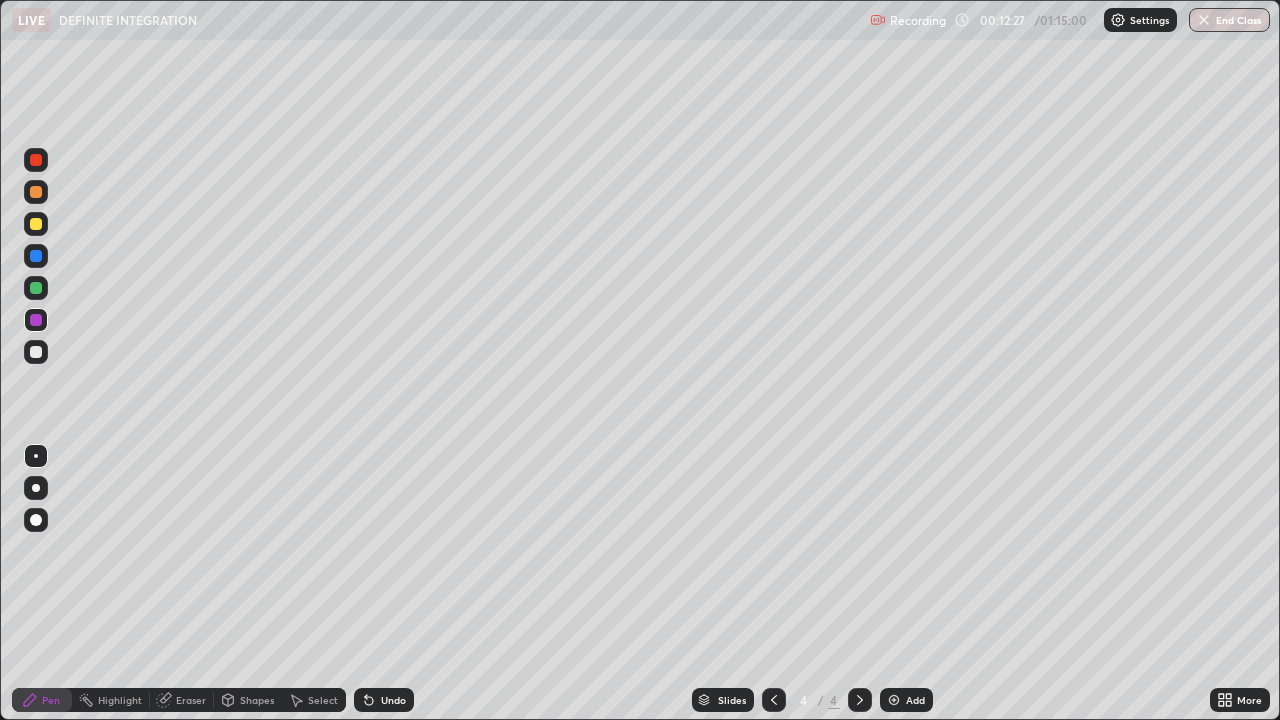 click at bounding box center [36, 352] 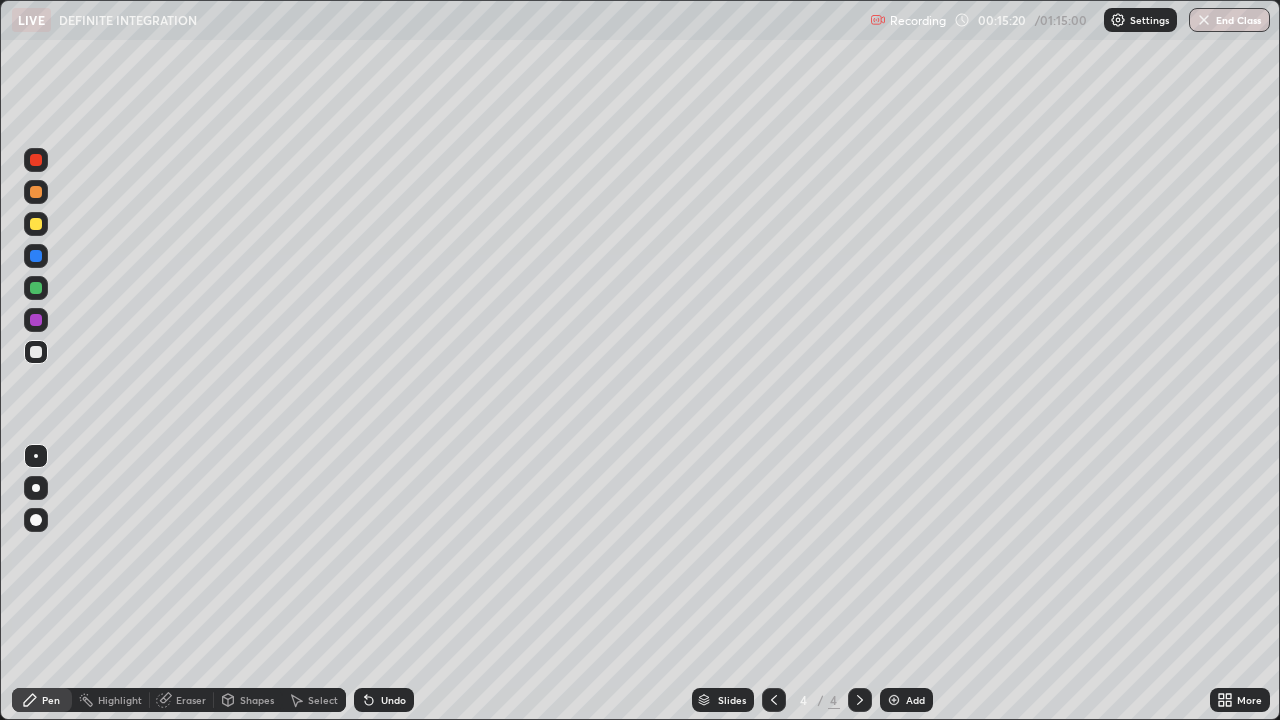 click at bounding box center [36, 288] 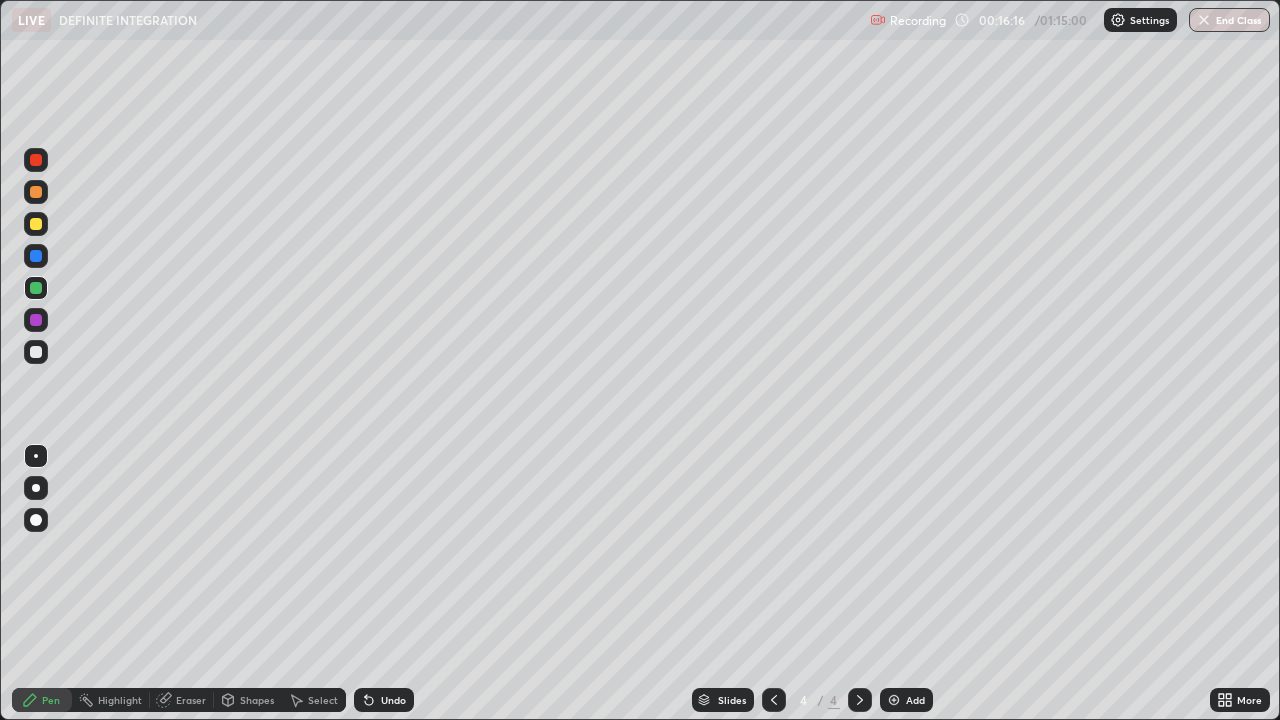 click on "Add" at bounding box center (906, 700) 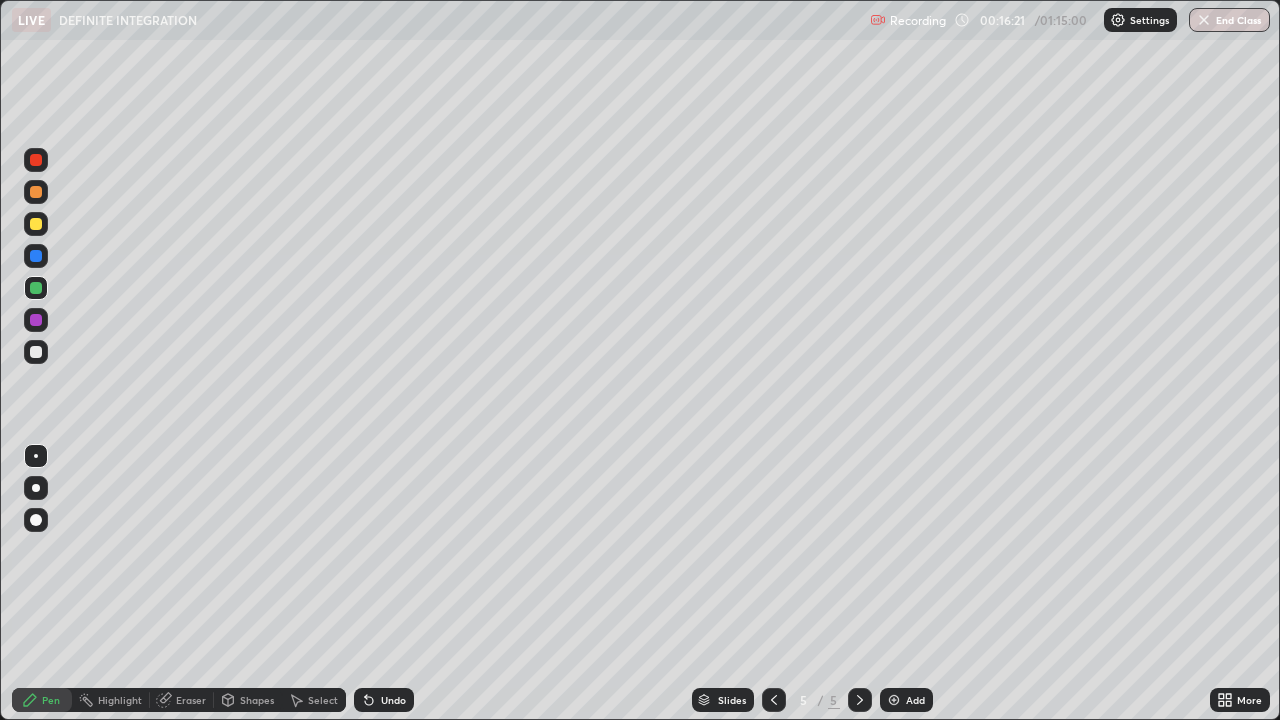 click 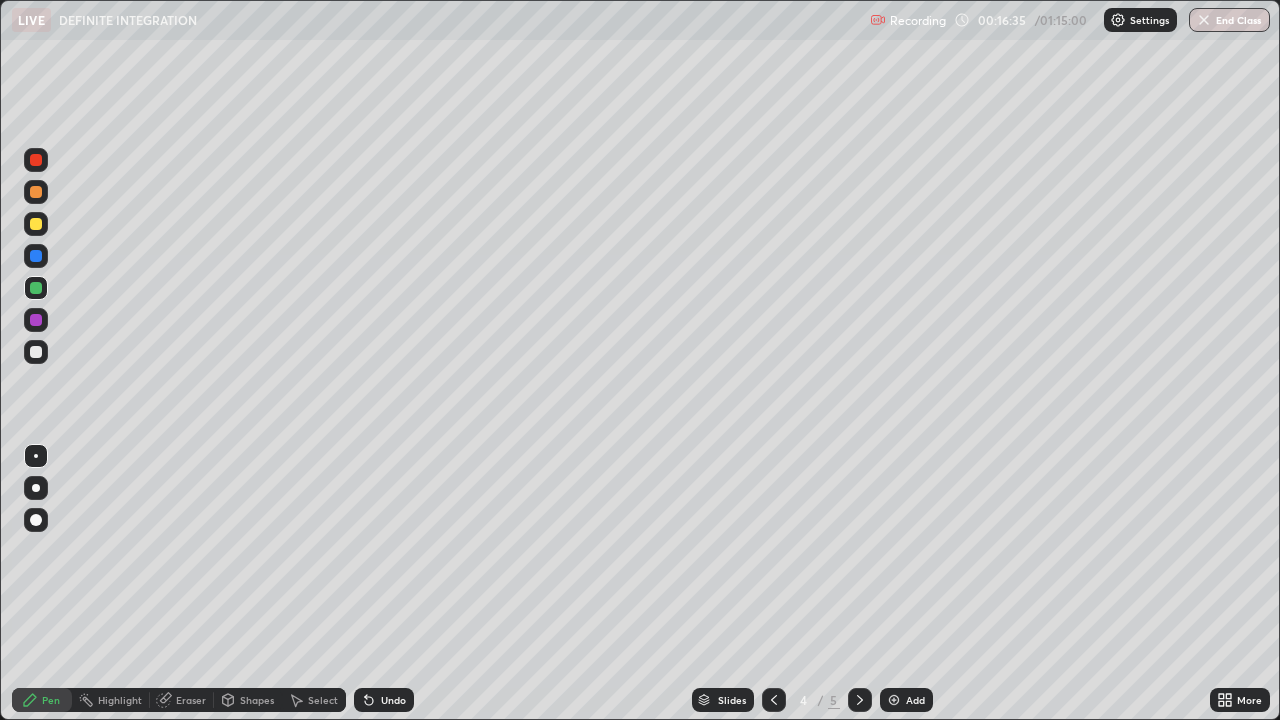 click at bounding box center (894, 700) 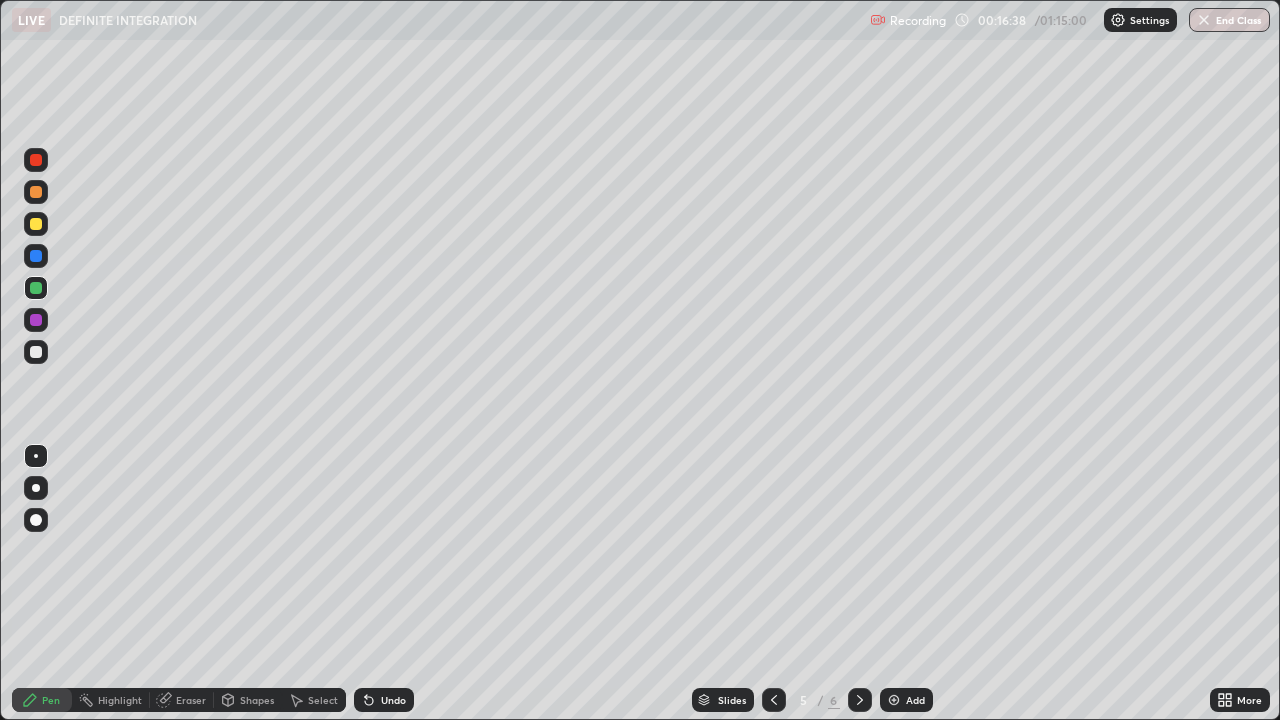 click at bounding box center (36, 352) 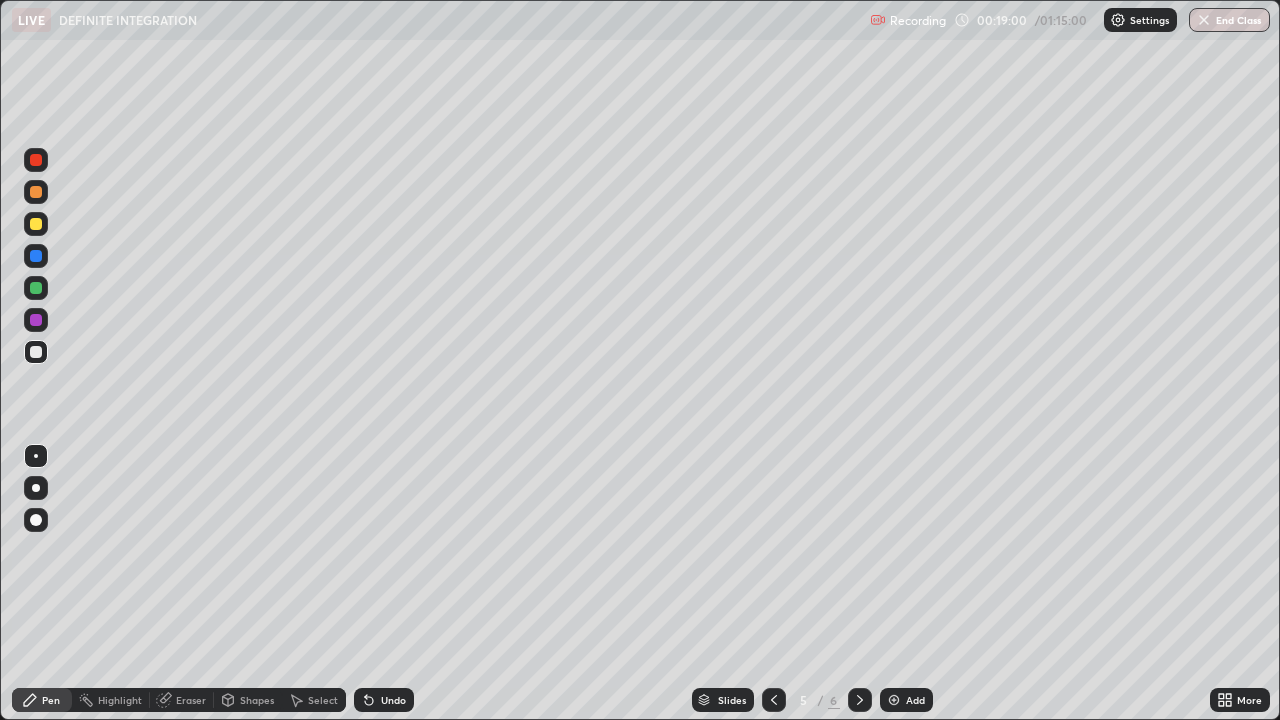 click at bounding box center [36, 320] 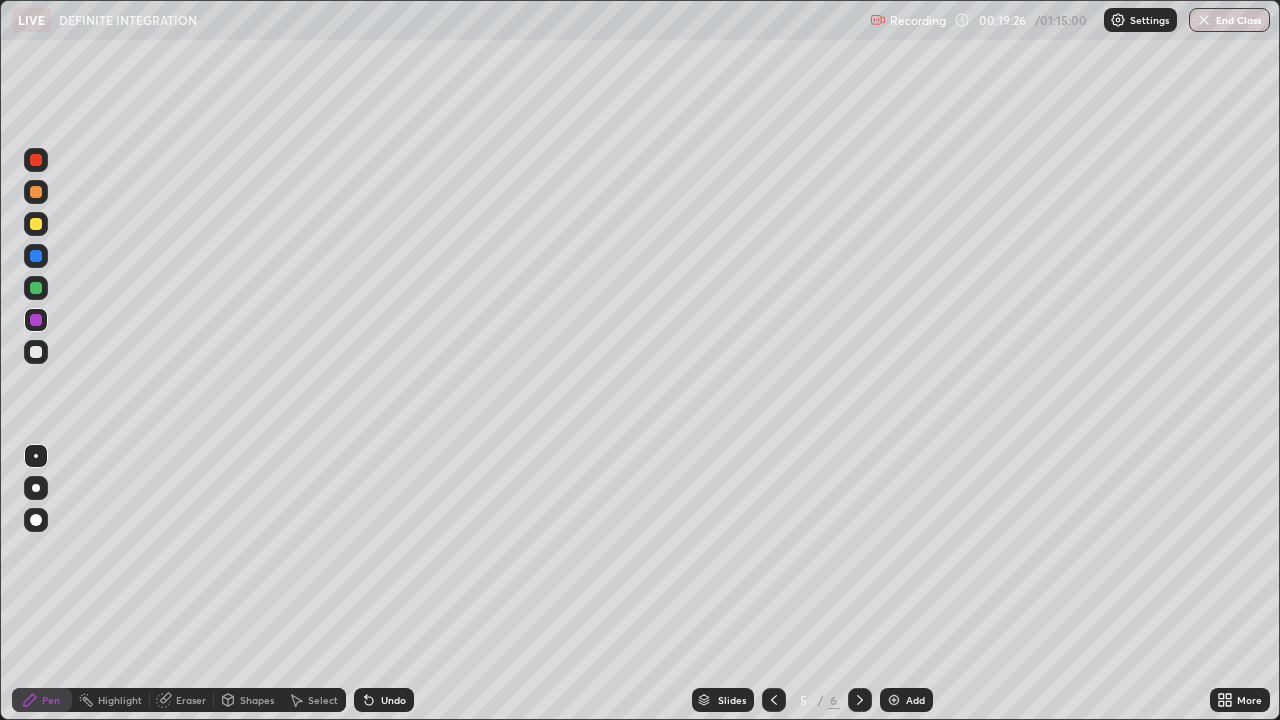 click at bounding box center (36, 352) 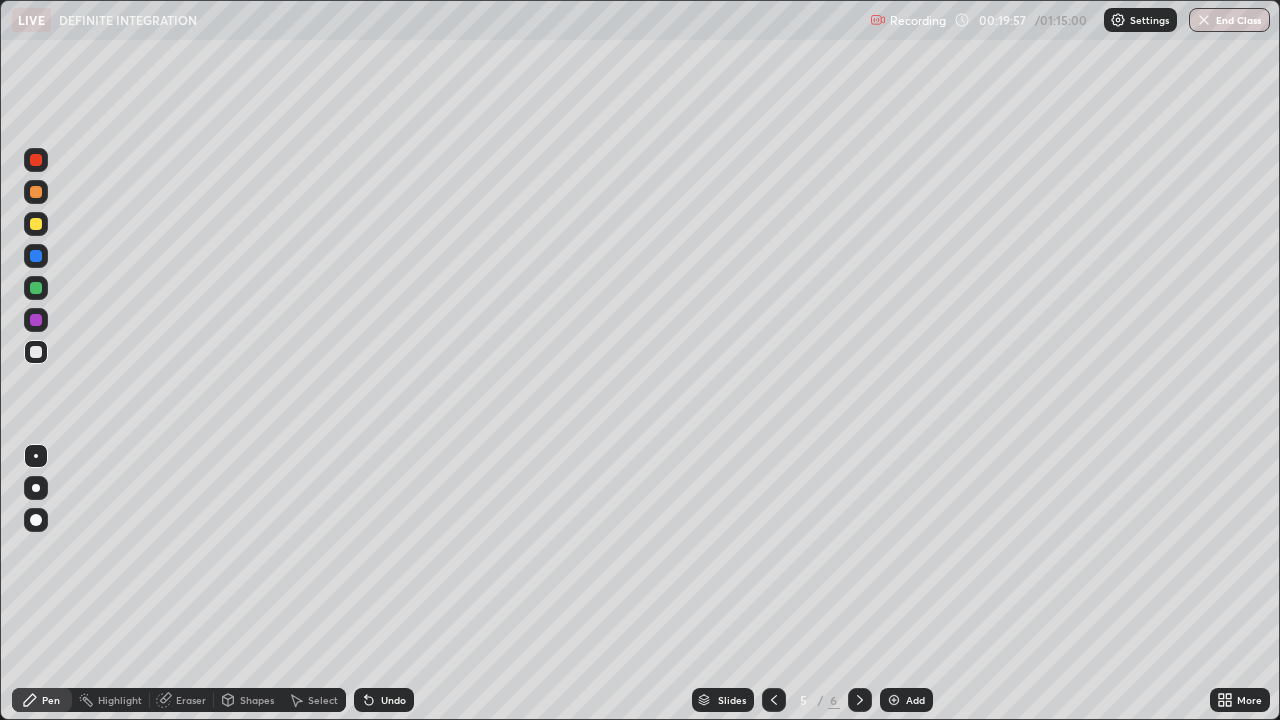 click at bounding box center [36, 224] 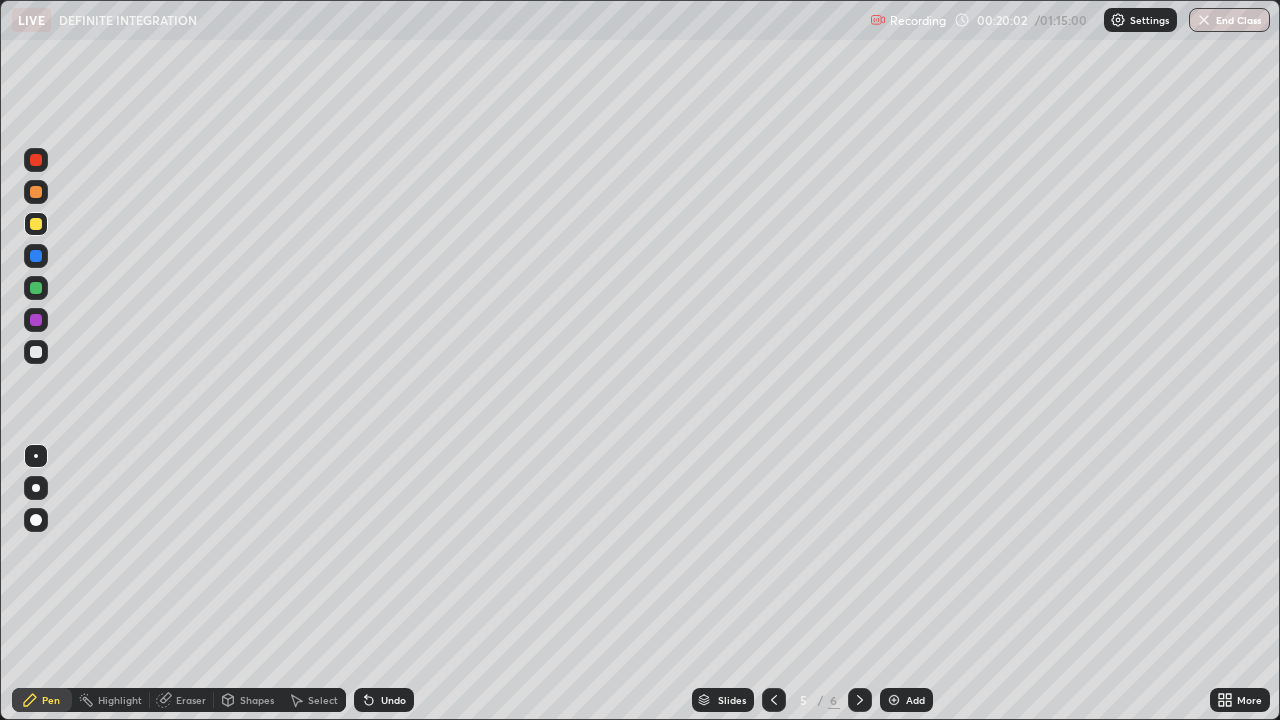 click at bounding box center [36, 352] 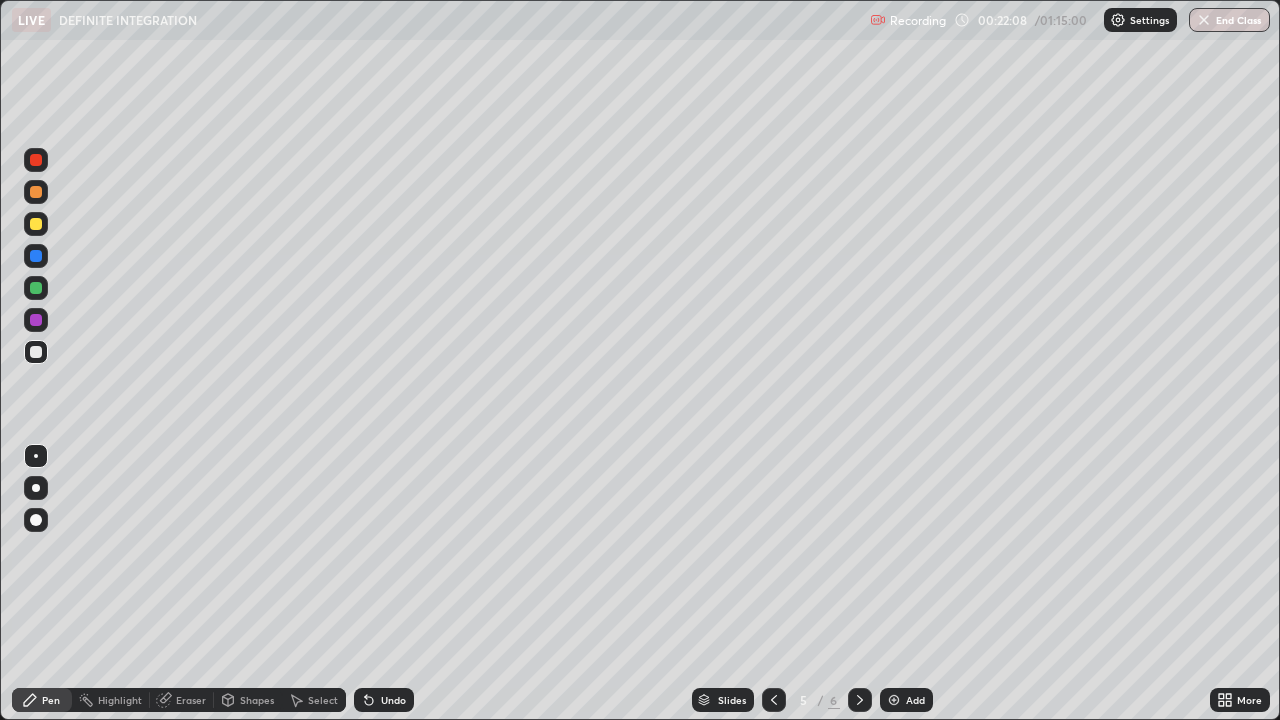 click on "Eraser" at bounding box center (191, 700) 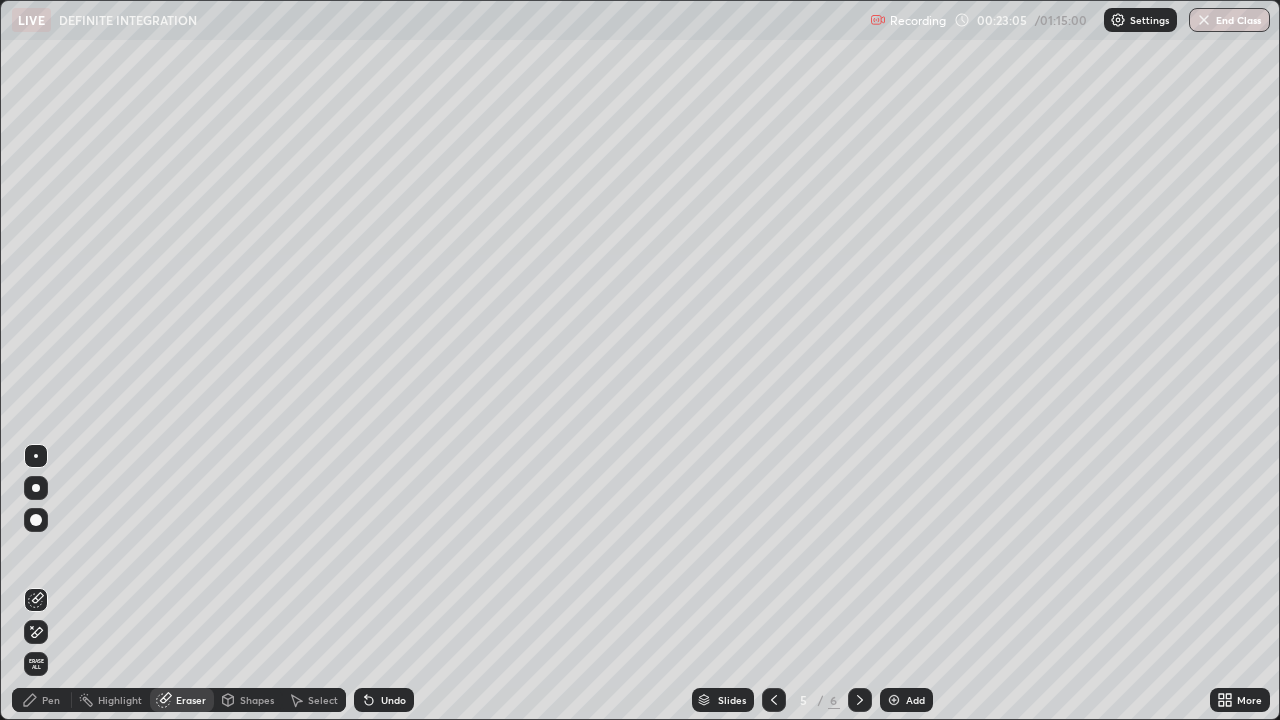click on "Add" at bounding box center (906, 700) 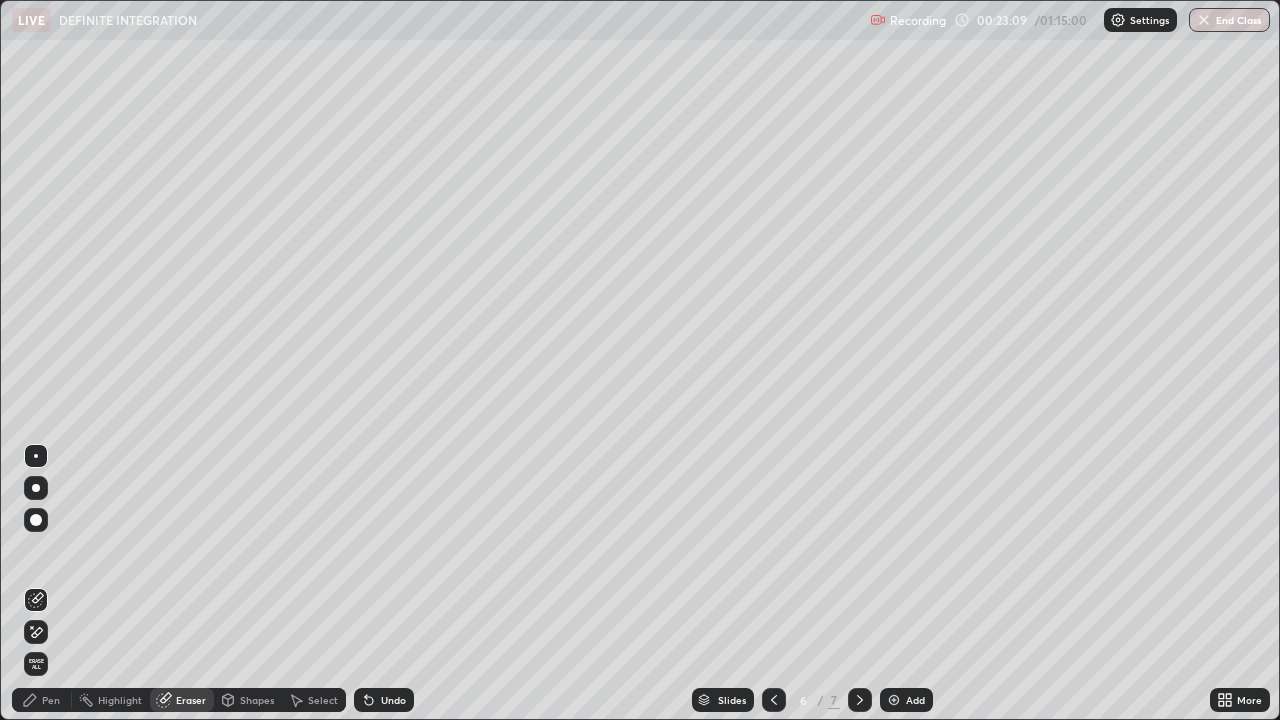 click on "Pen" at bounding box center (51, 700) 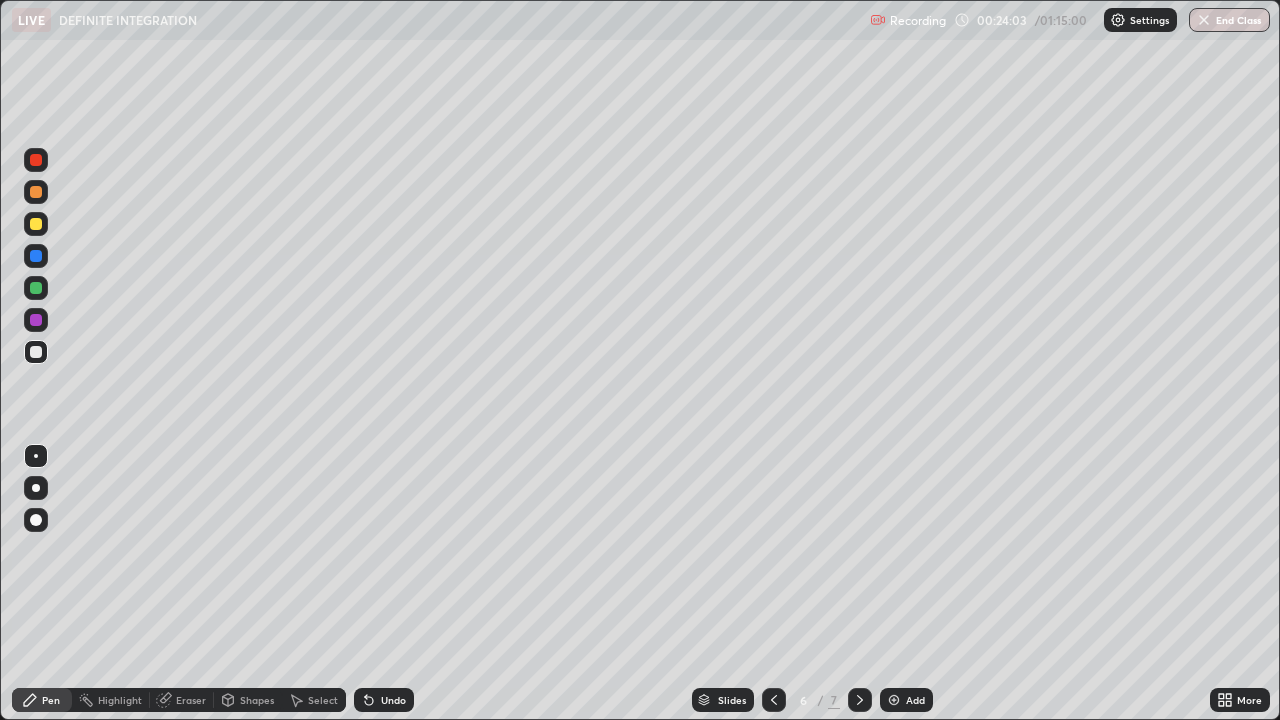 click at bounding box center (36, 352) 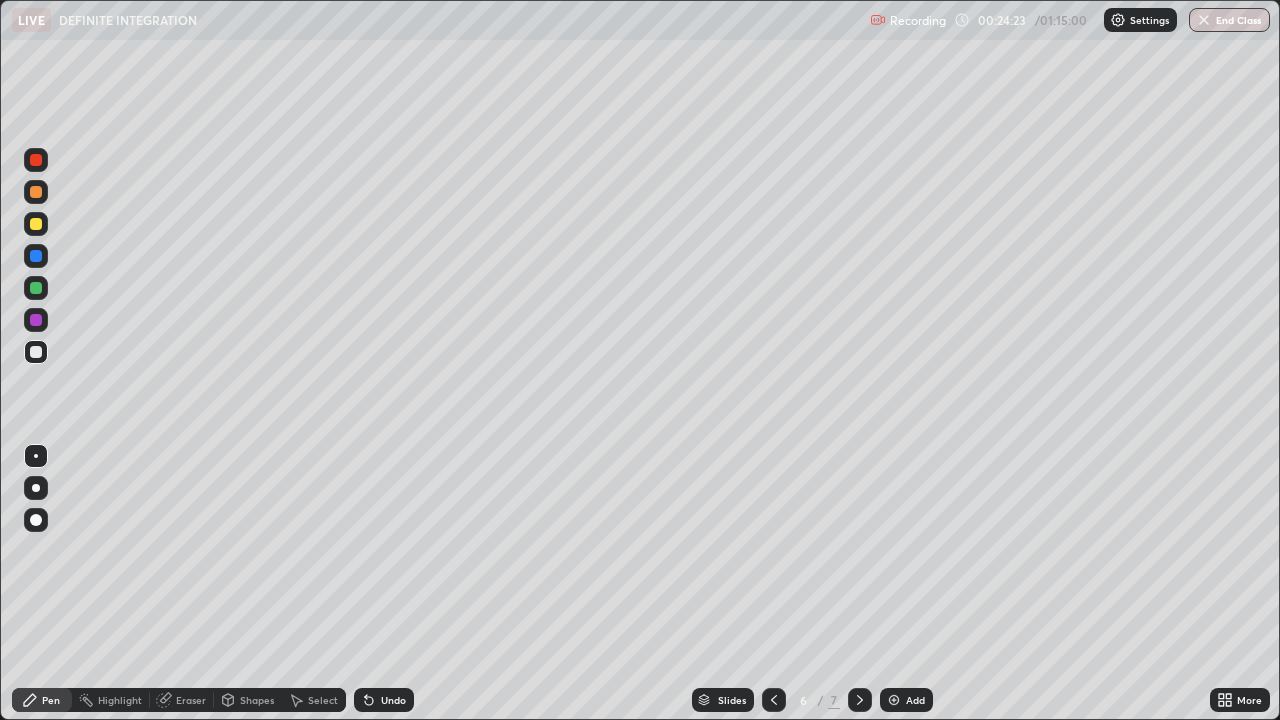 click on "Undo" at bounding box center (384, 700) 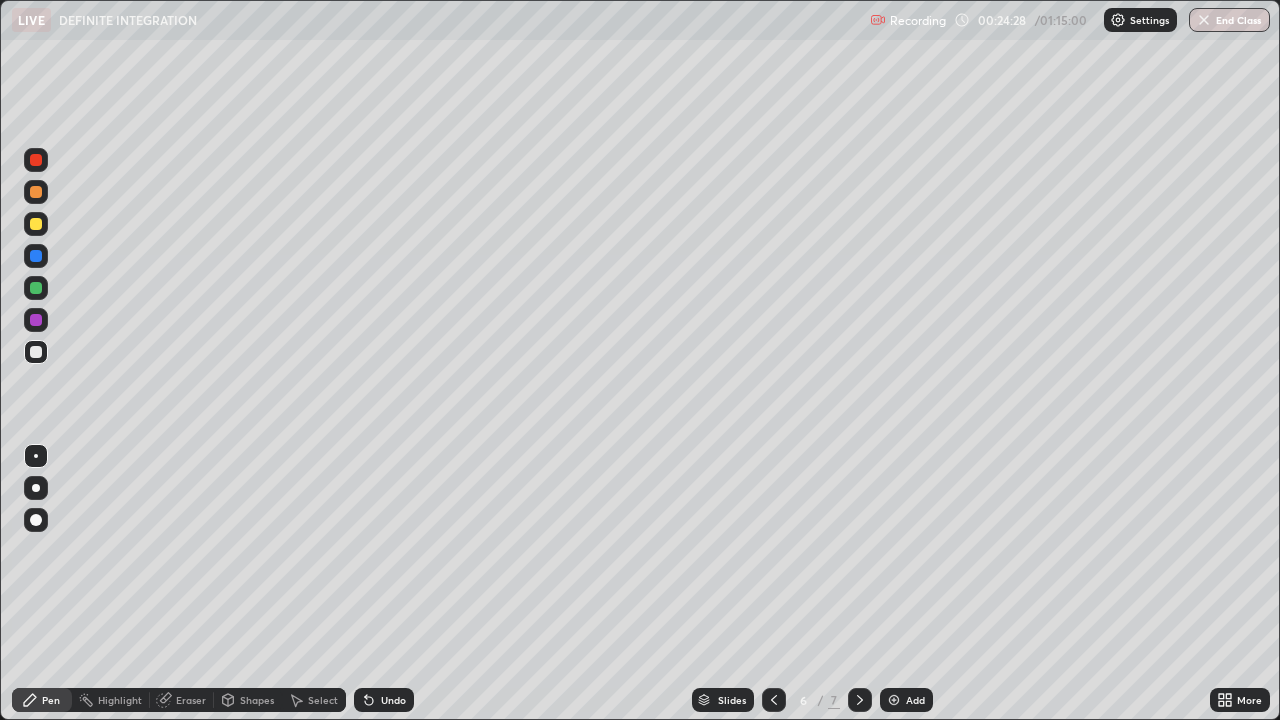 click on "Pen" at bounding box center (42, 700) 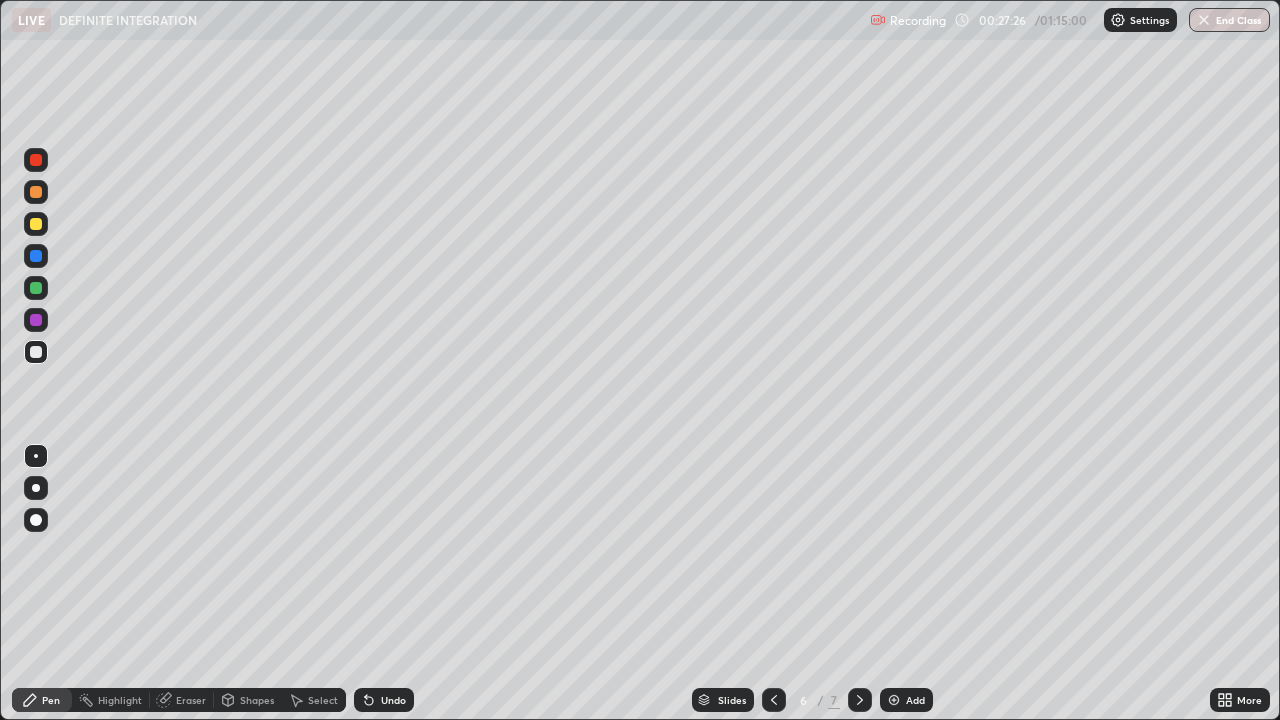 click on "Undo" at bounding box center (393, 700) 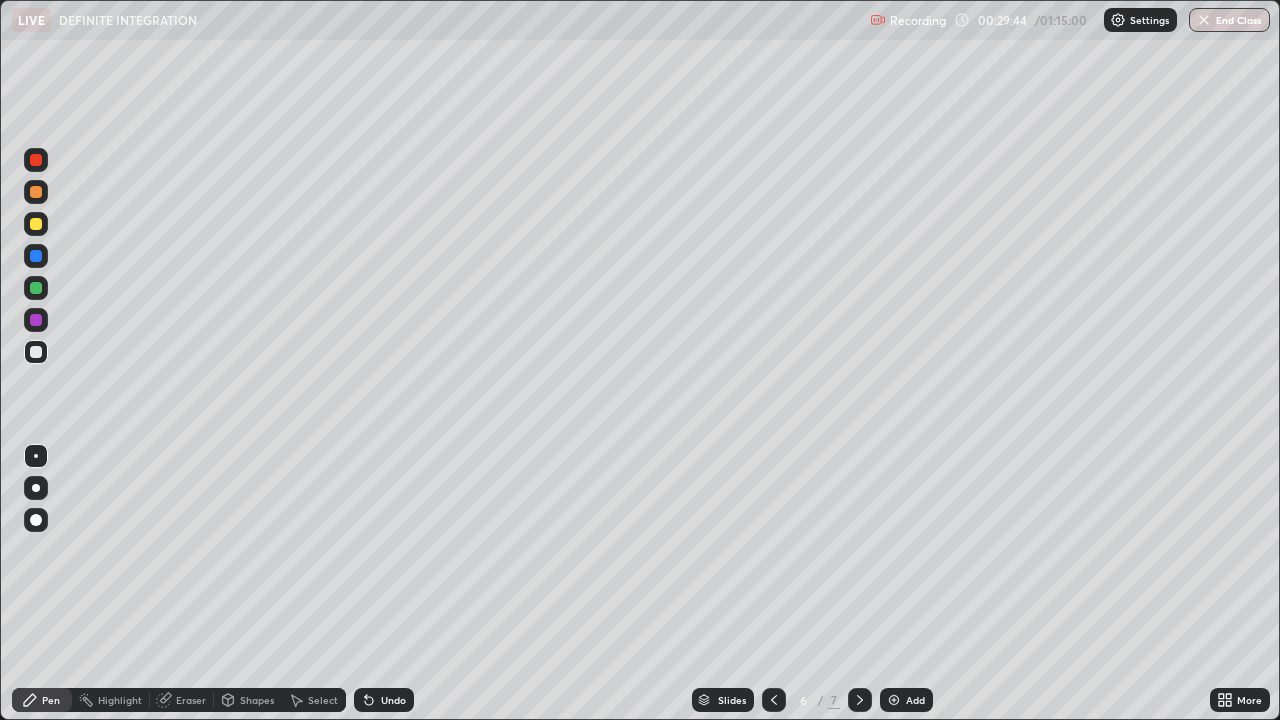 click on "Add" at bounding box center (915, 700) 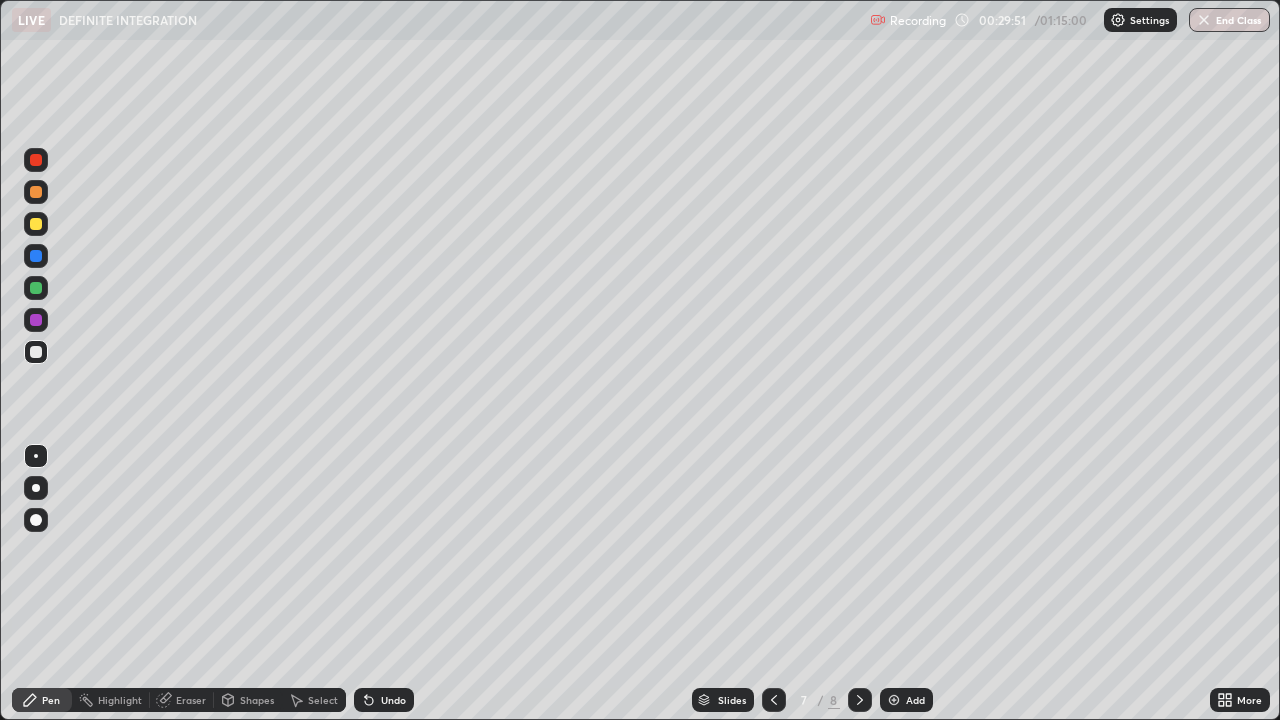 click 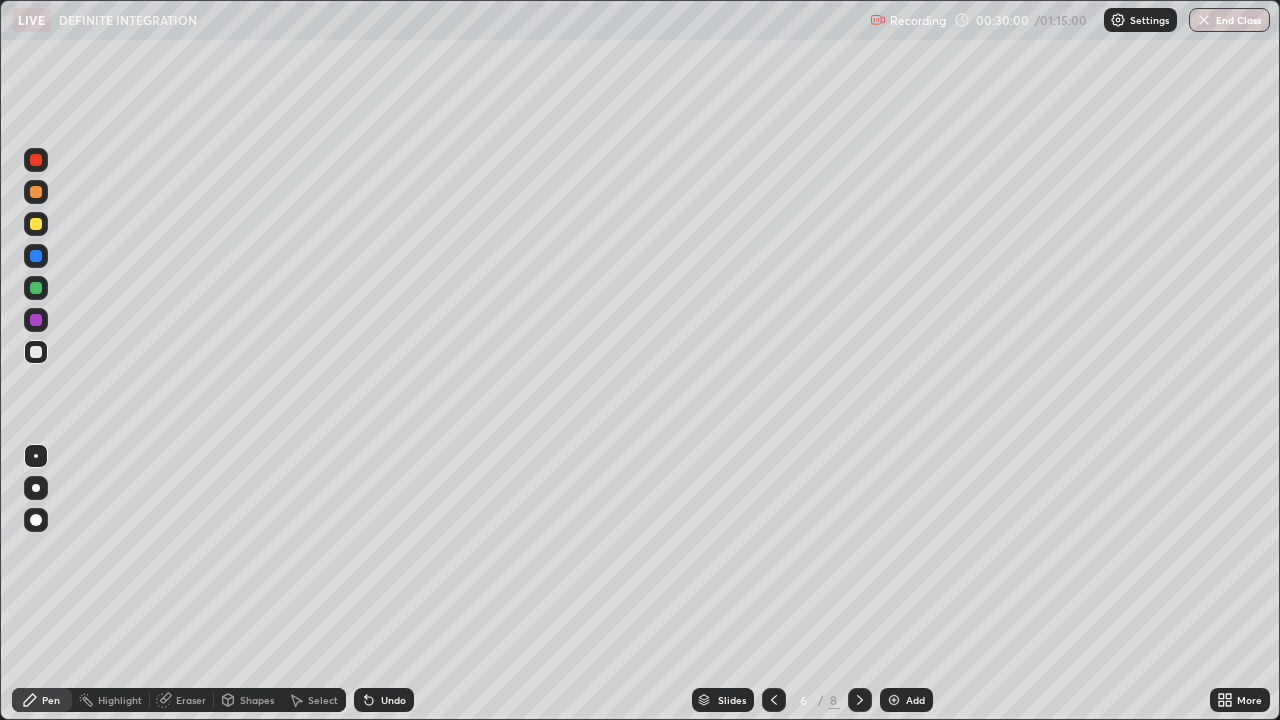 click 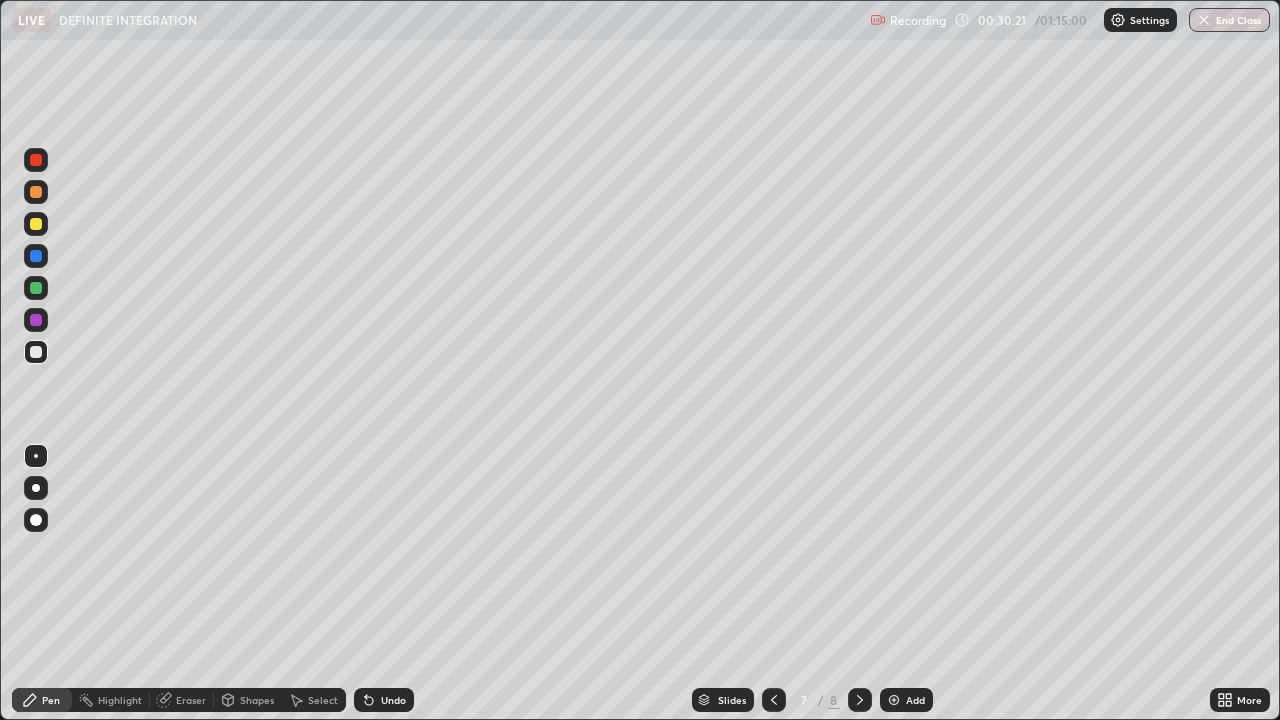 click on "Undo" at bounding box center [384, 700] 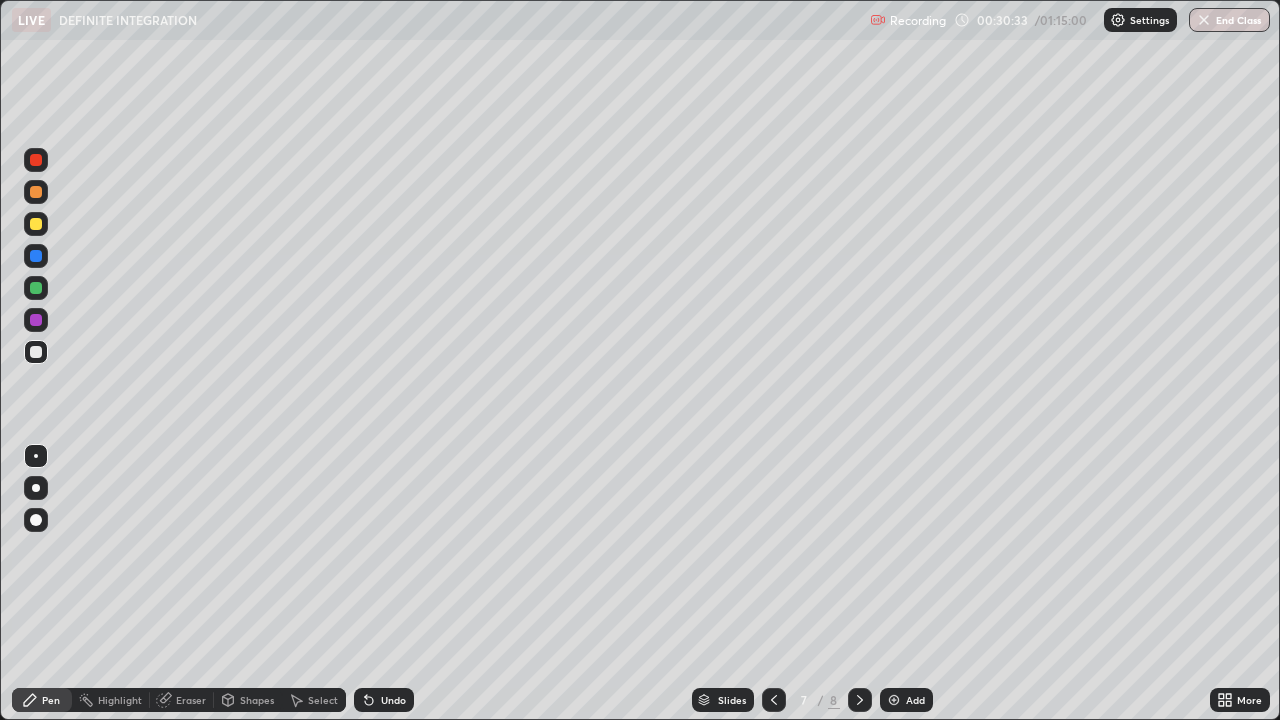 click on "Undo" at bounding box center [393, 700] 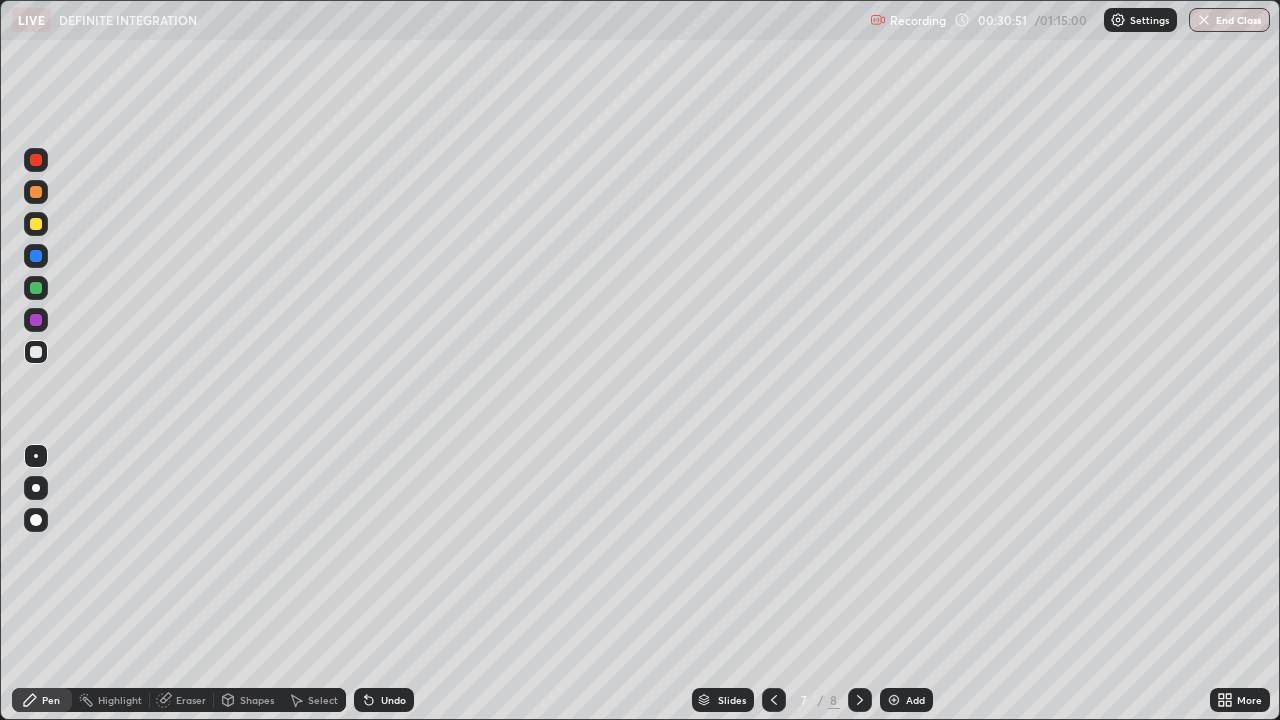 click at bounding box center (36, 320) 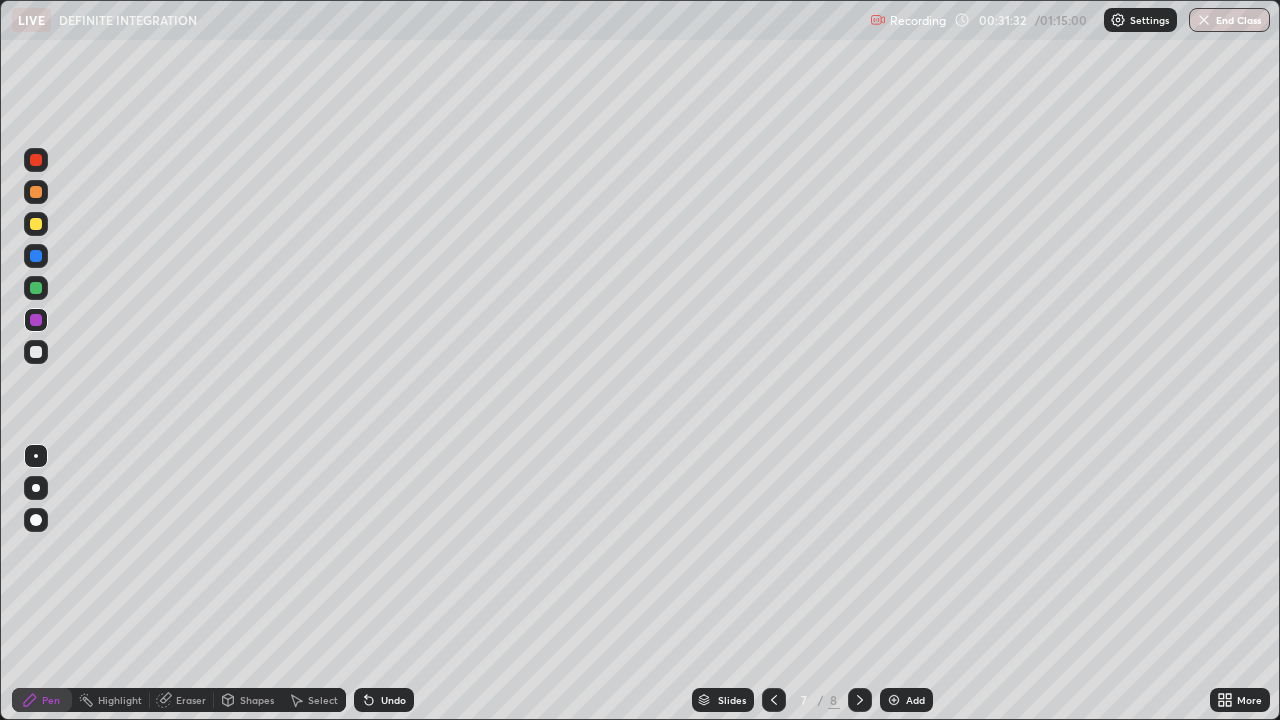 click at bounding box center [36, 352] 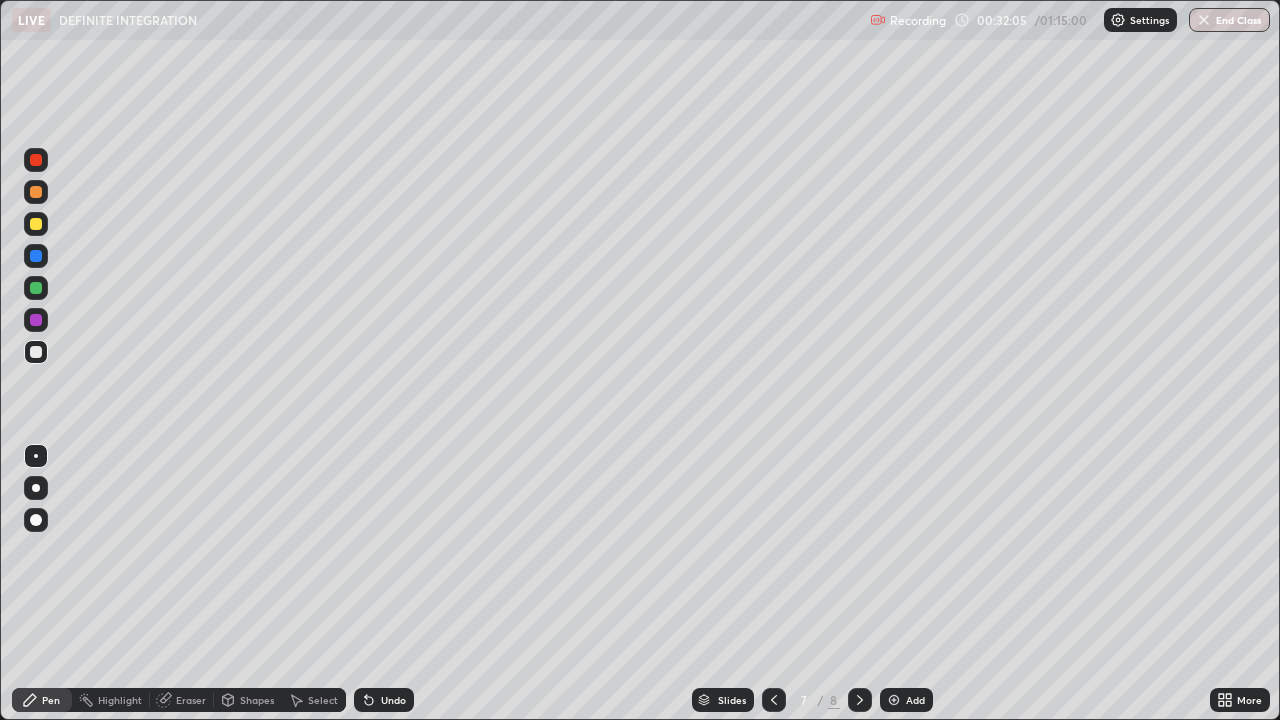click on "Eraser" at bounding box center [191, 700] 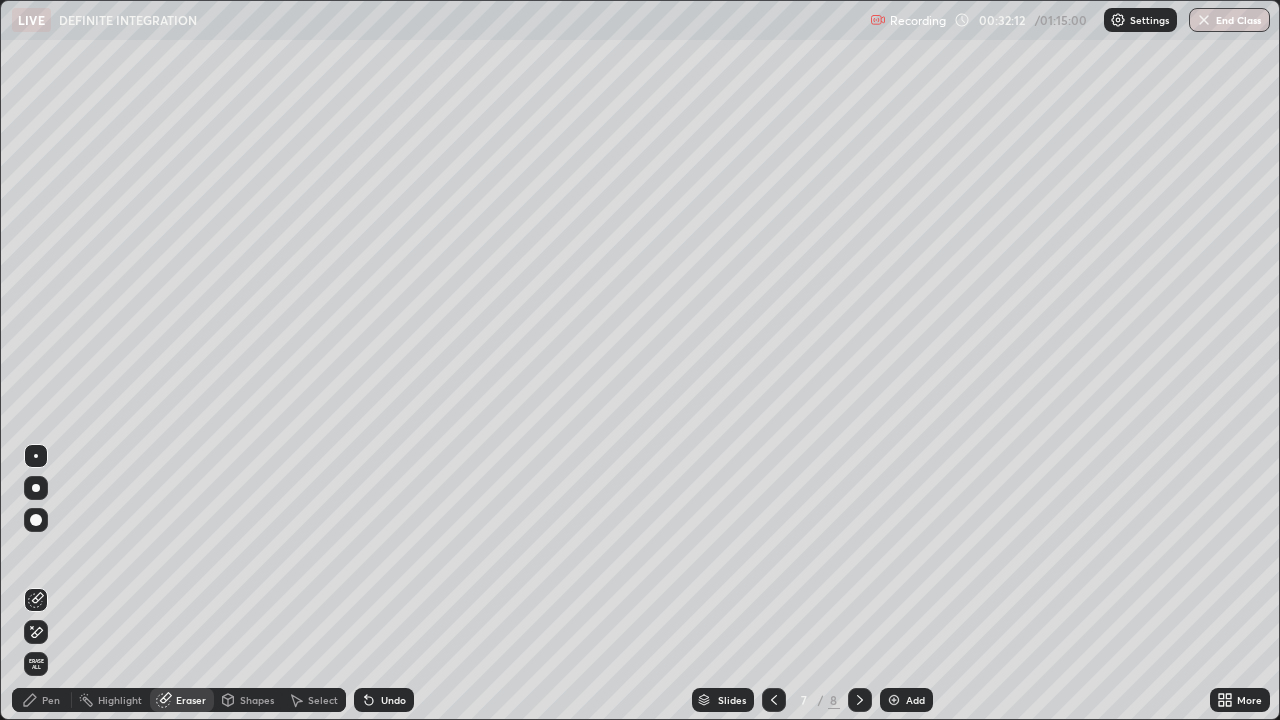 click on "Pen" at bounding box center [42, 700] 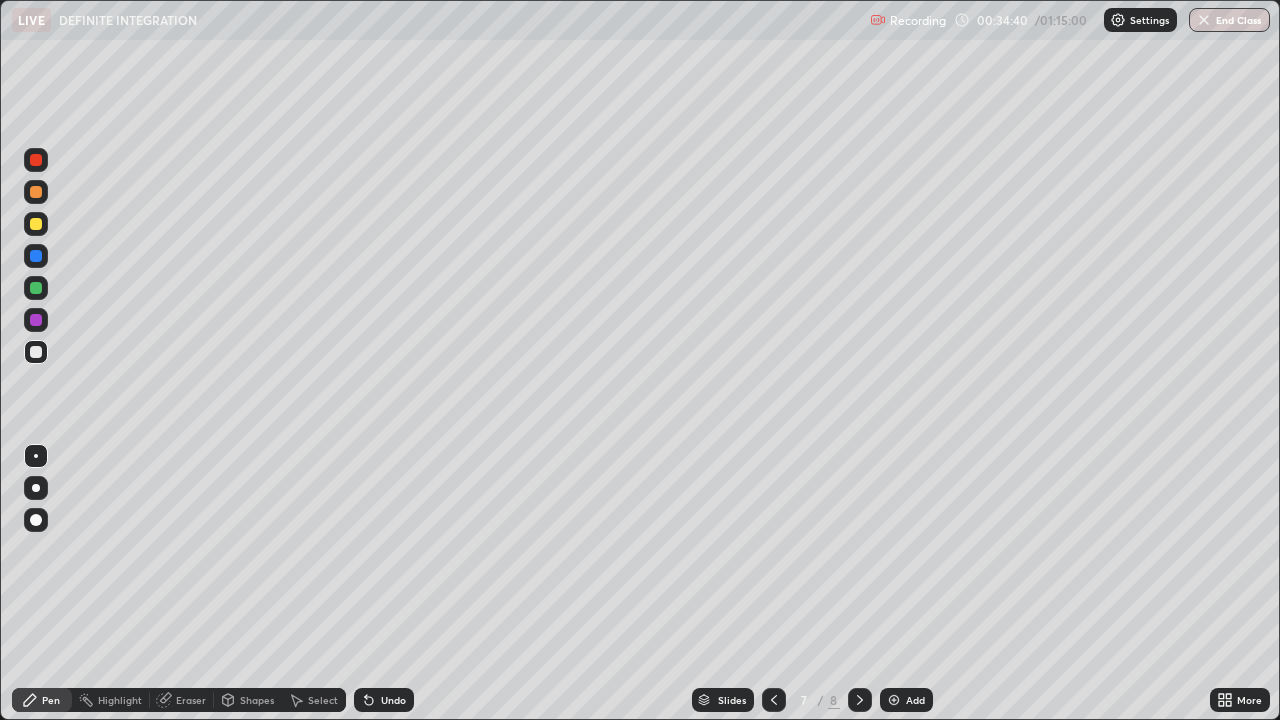 click at bounding box center [36, 320] 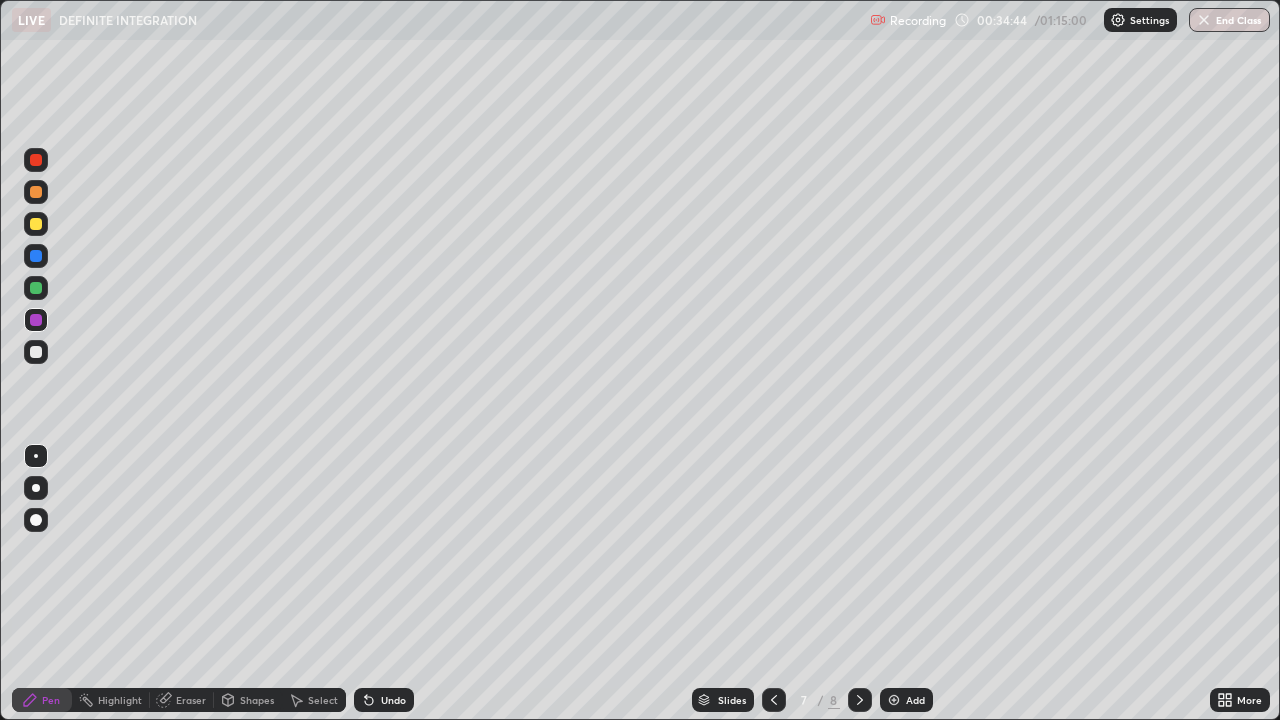 click at bounding box center [36, 352] 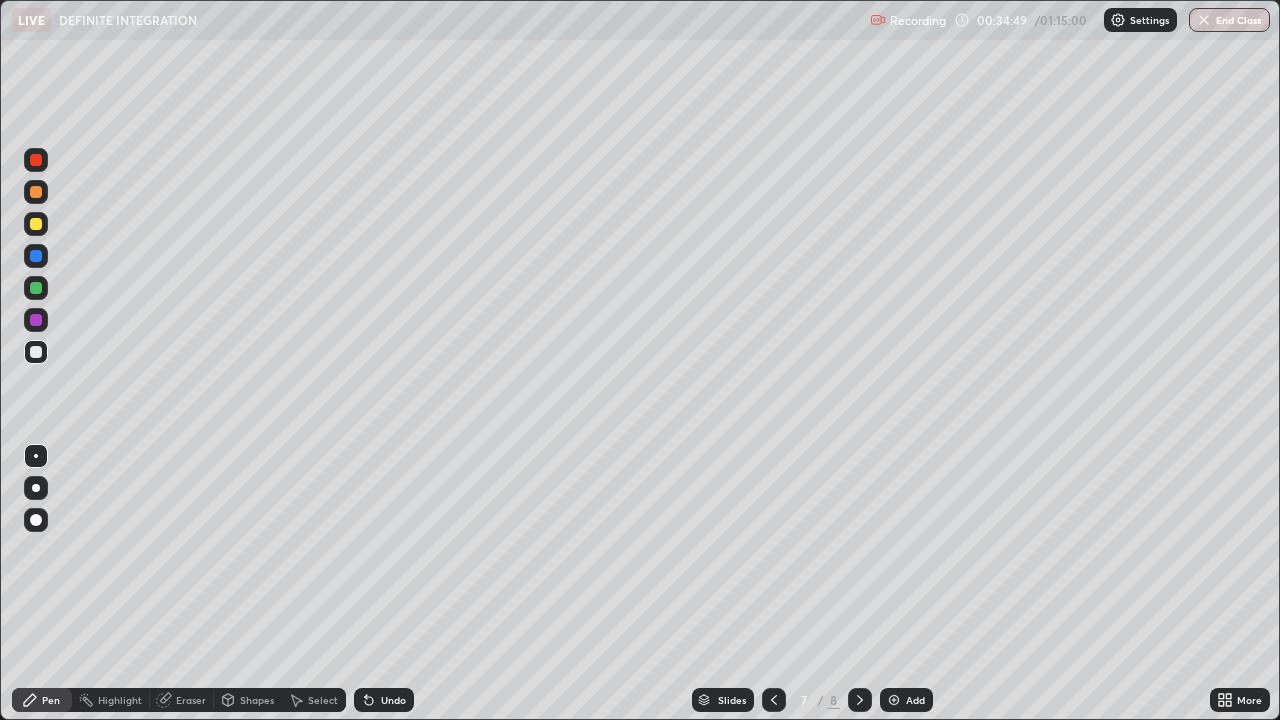 click on "Undo" at bounding box center [393, 700] 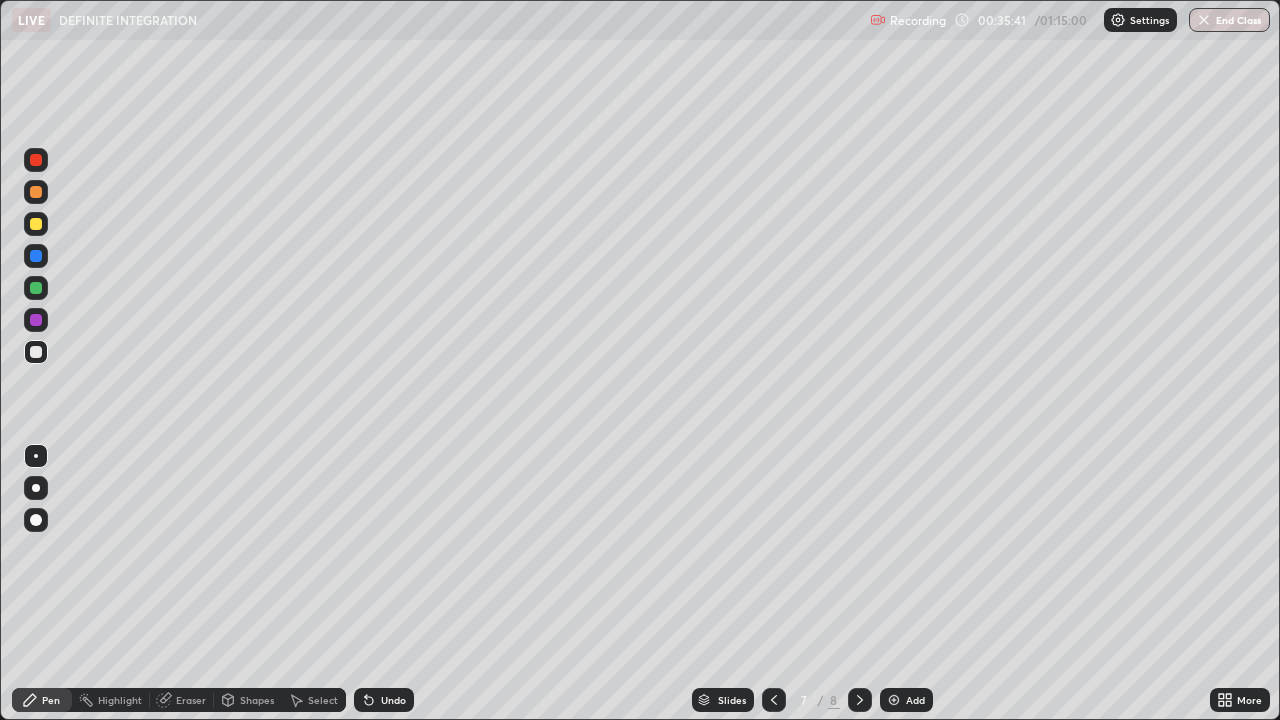 click at bounding box center [36, 288] 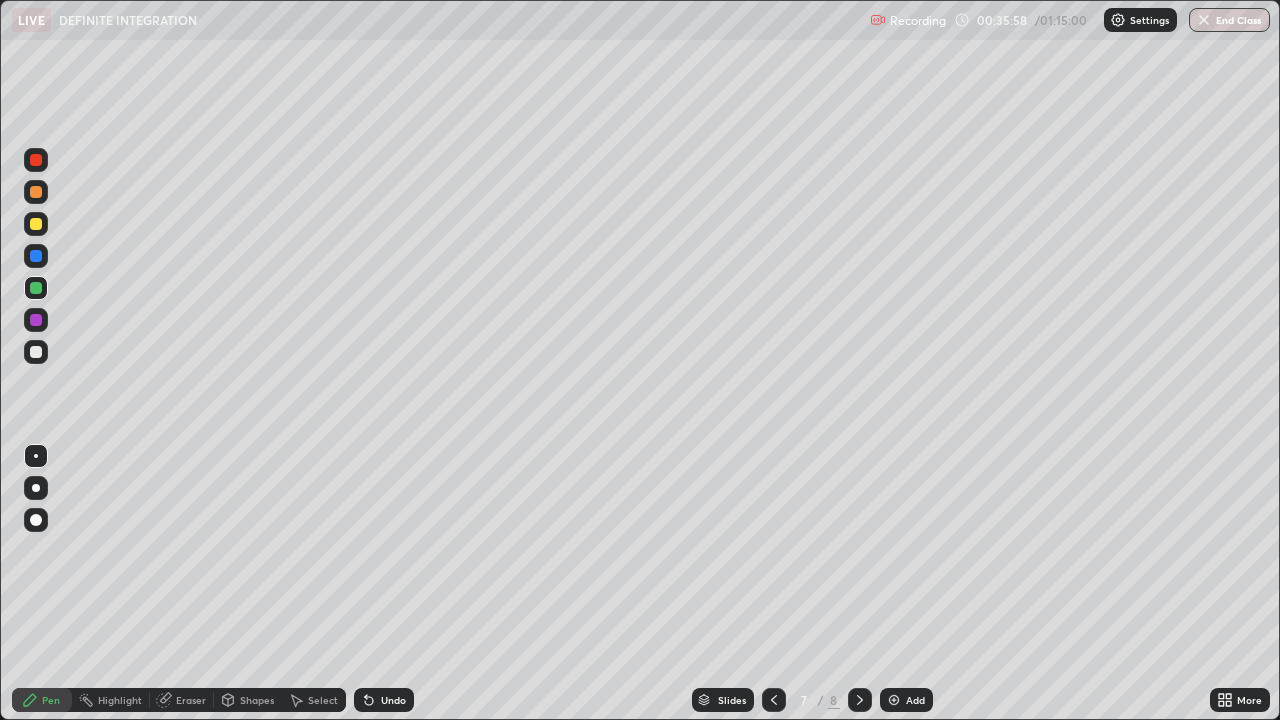click at bounding box center [36, 352] 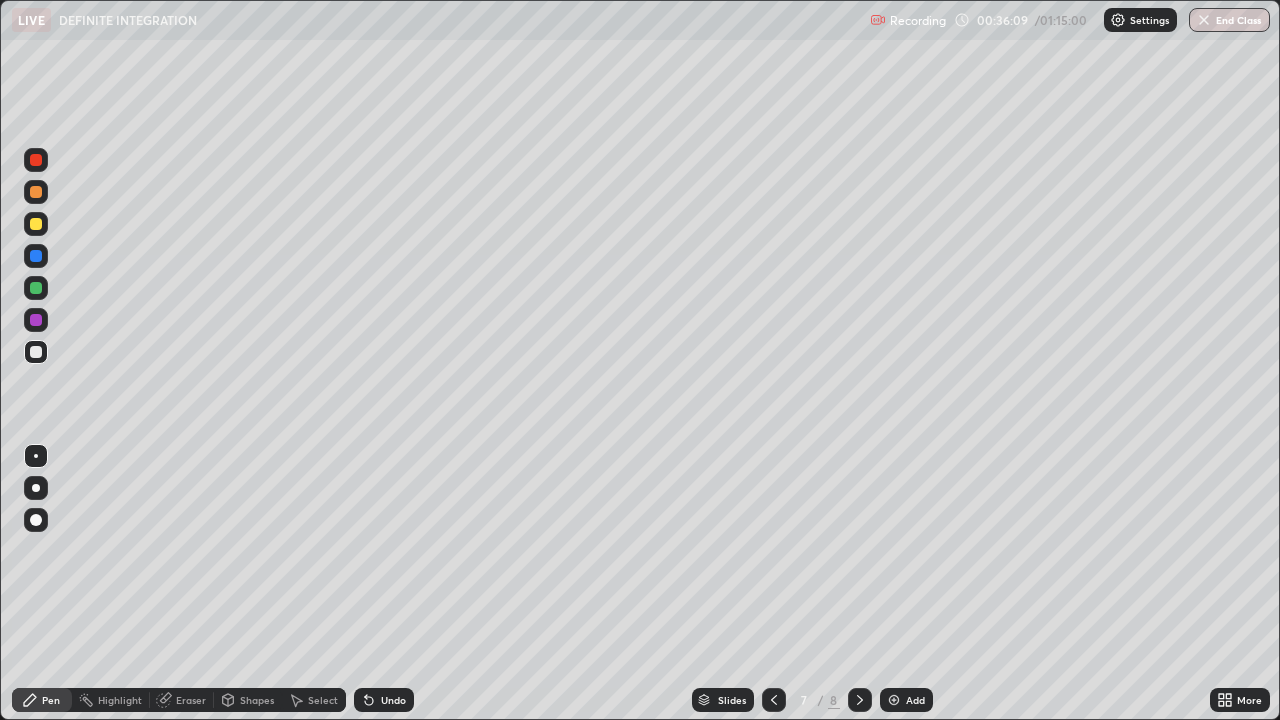 click on "Undo" at bounding box center [393, 700] 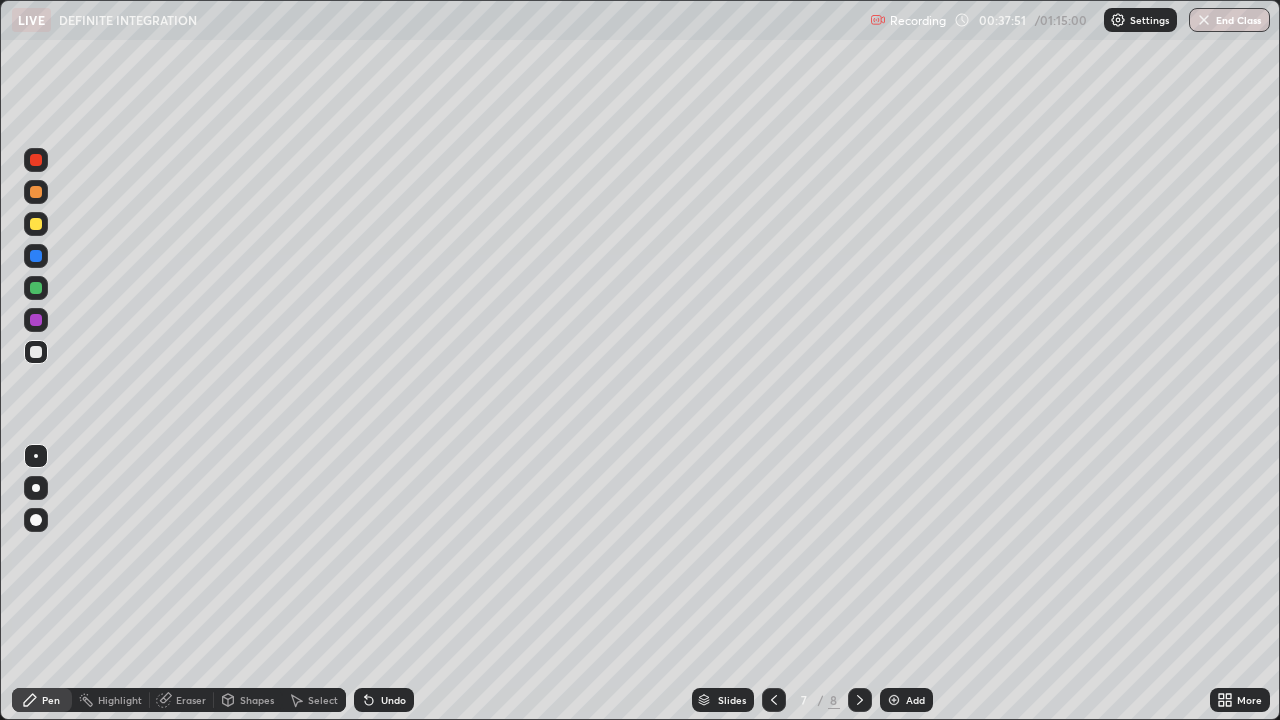 click on "Add" at bounding box center [906, 700] 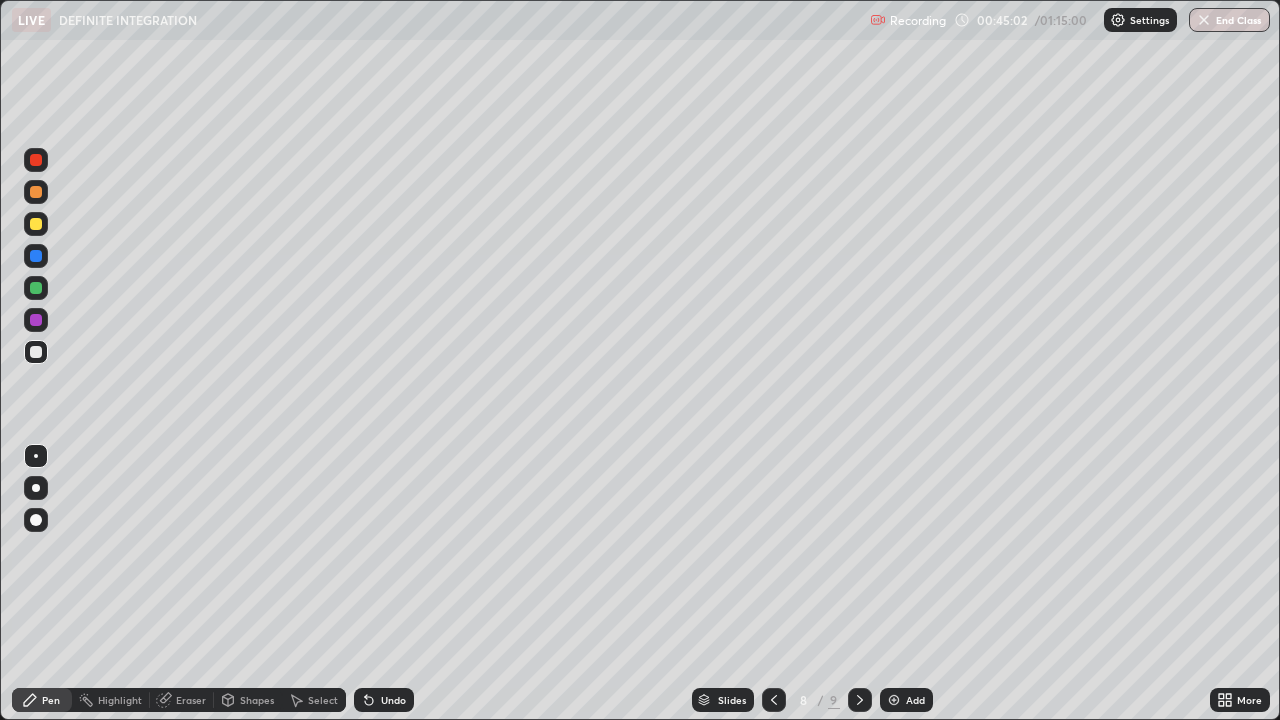 click on "Add" at bounding box center (906, 700) 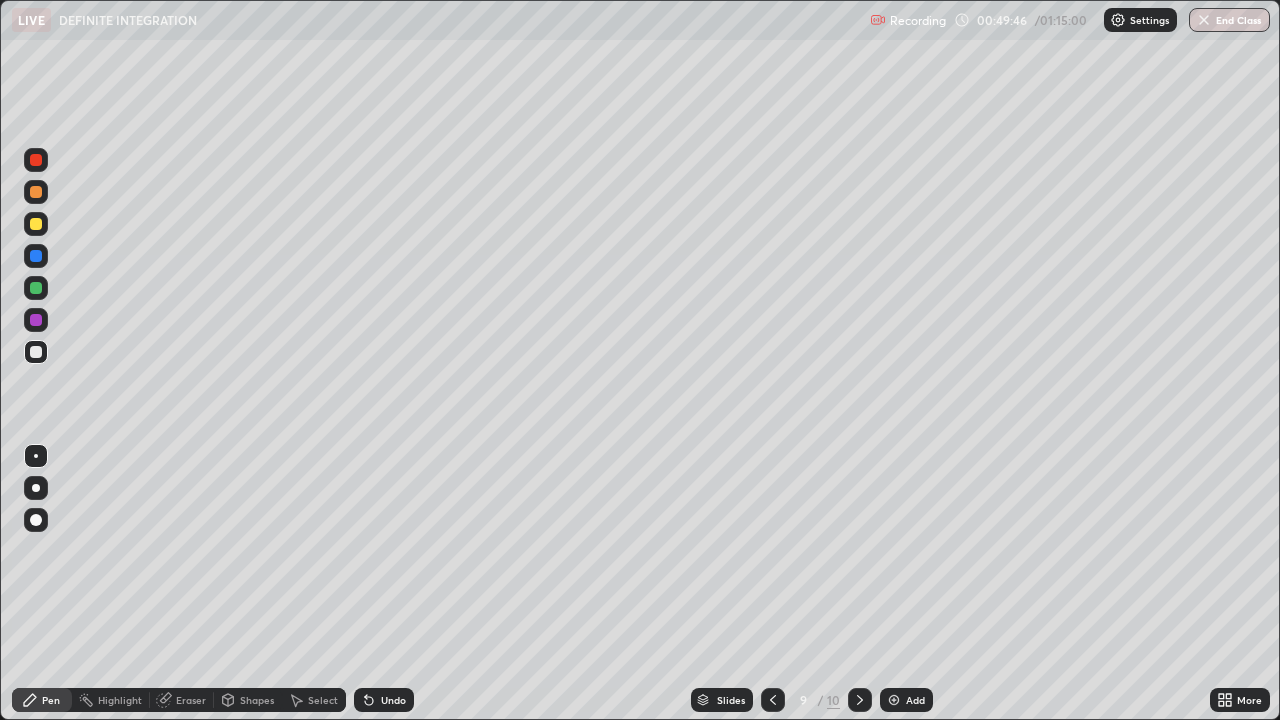 click on "Eraser" at bounding box center (191, 700) 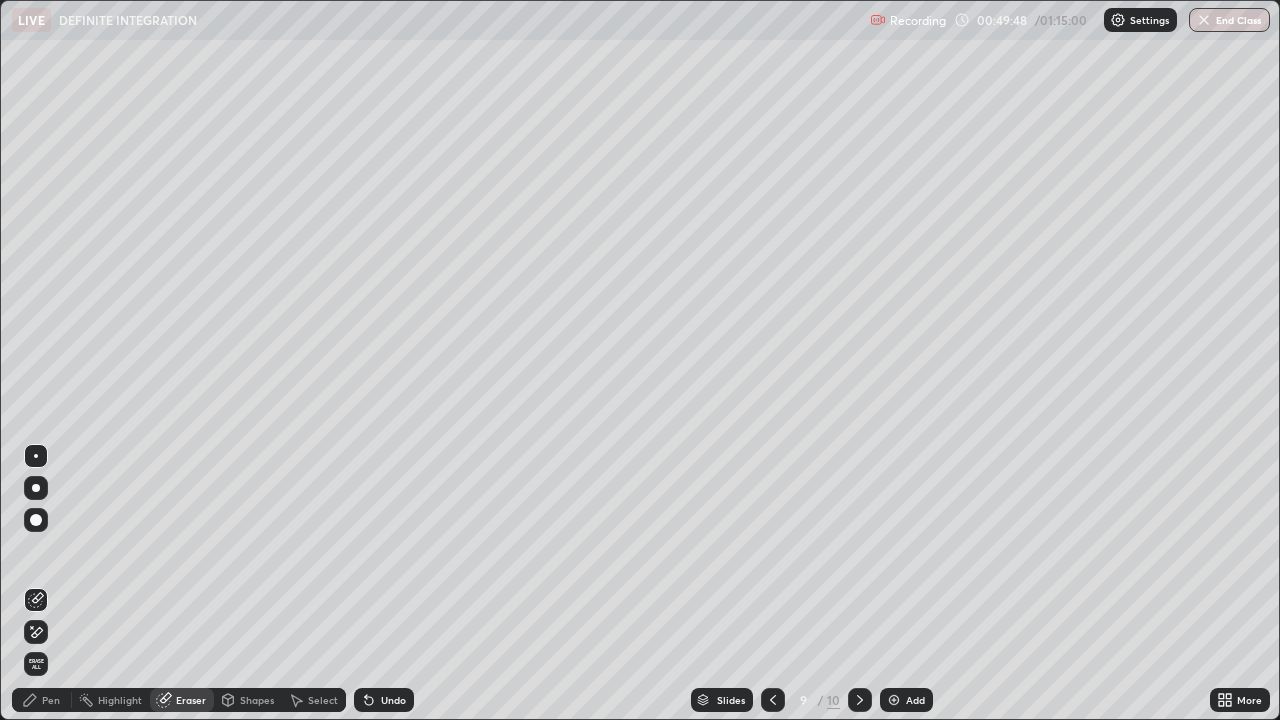 click on "Pen" at bounding box center (51, 700) 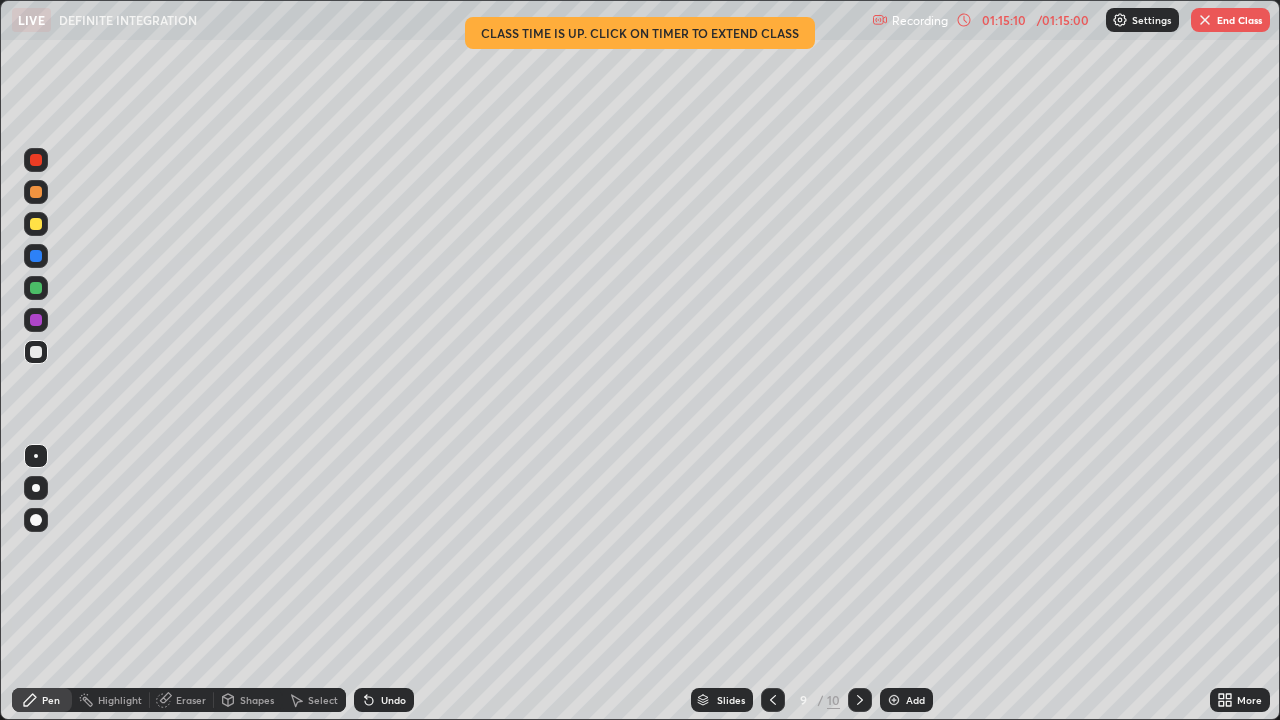 click on "Add" at bounding box center (915, 700) 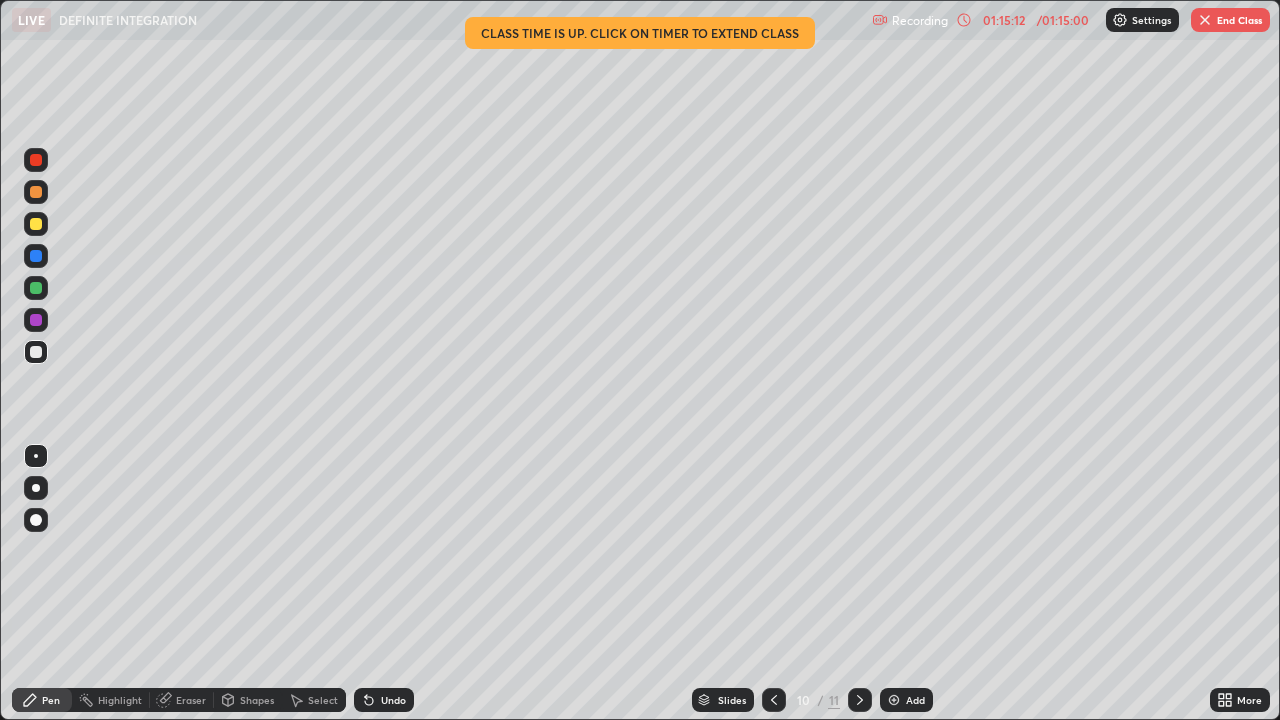 click on "End Class" at bounding box center (1230, 20) 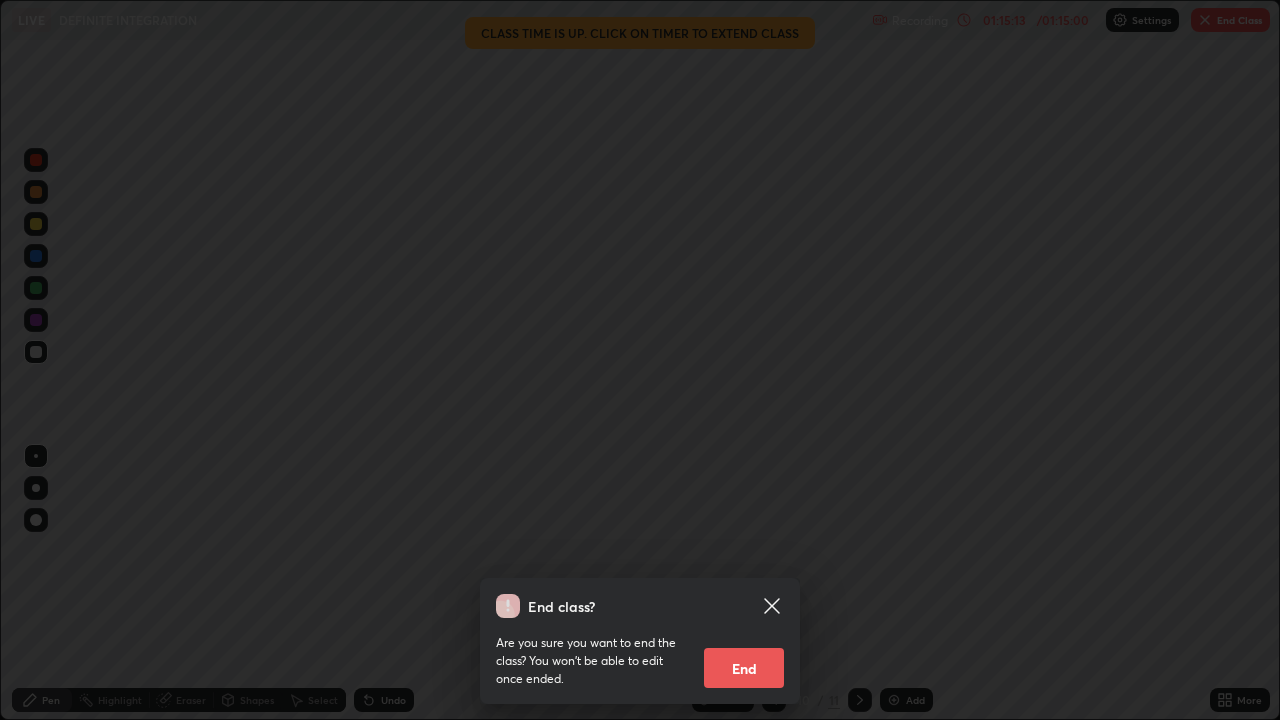 click on "End" at bounding box center [744, 668] 